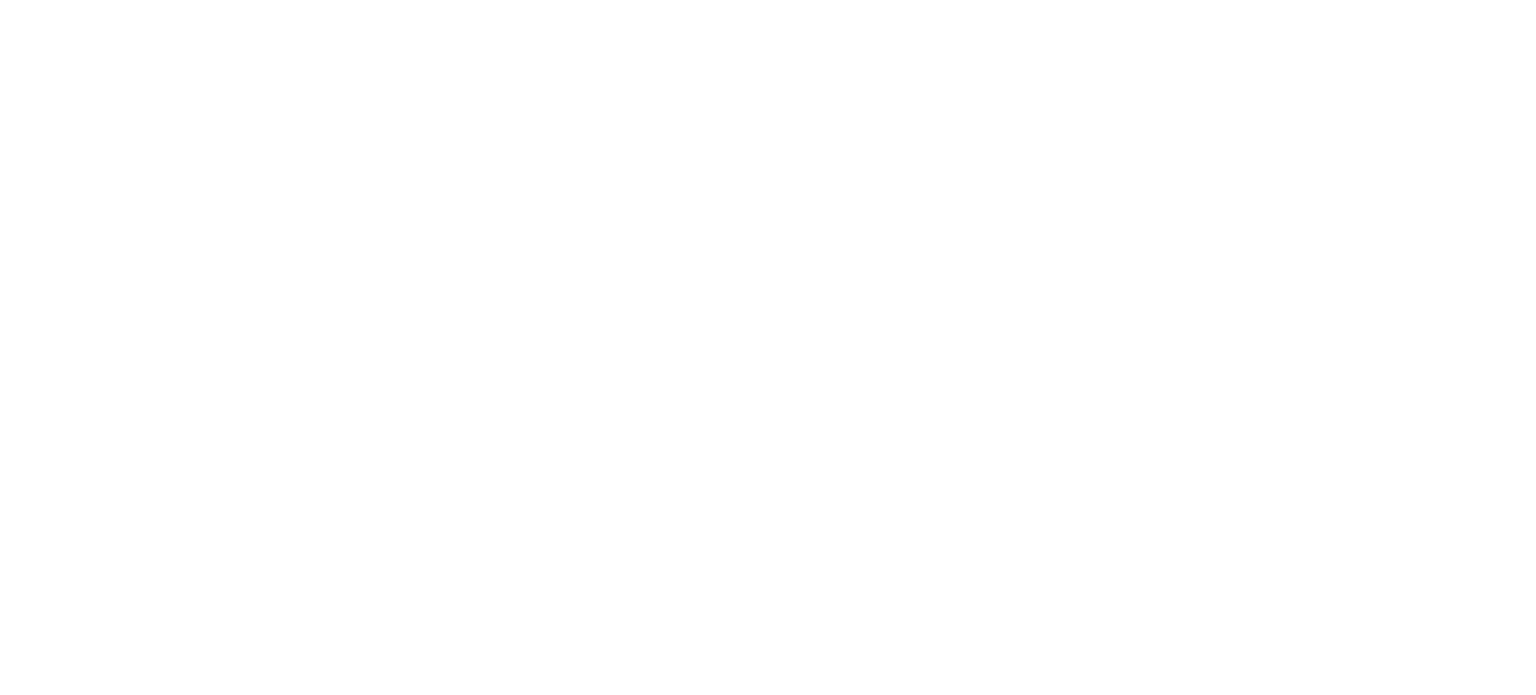 scroll, scrollTop: 0, scrollLeft: 0, axis: both 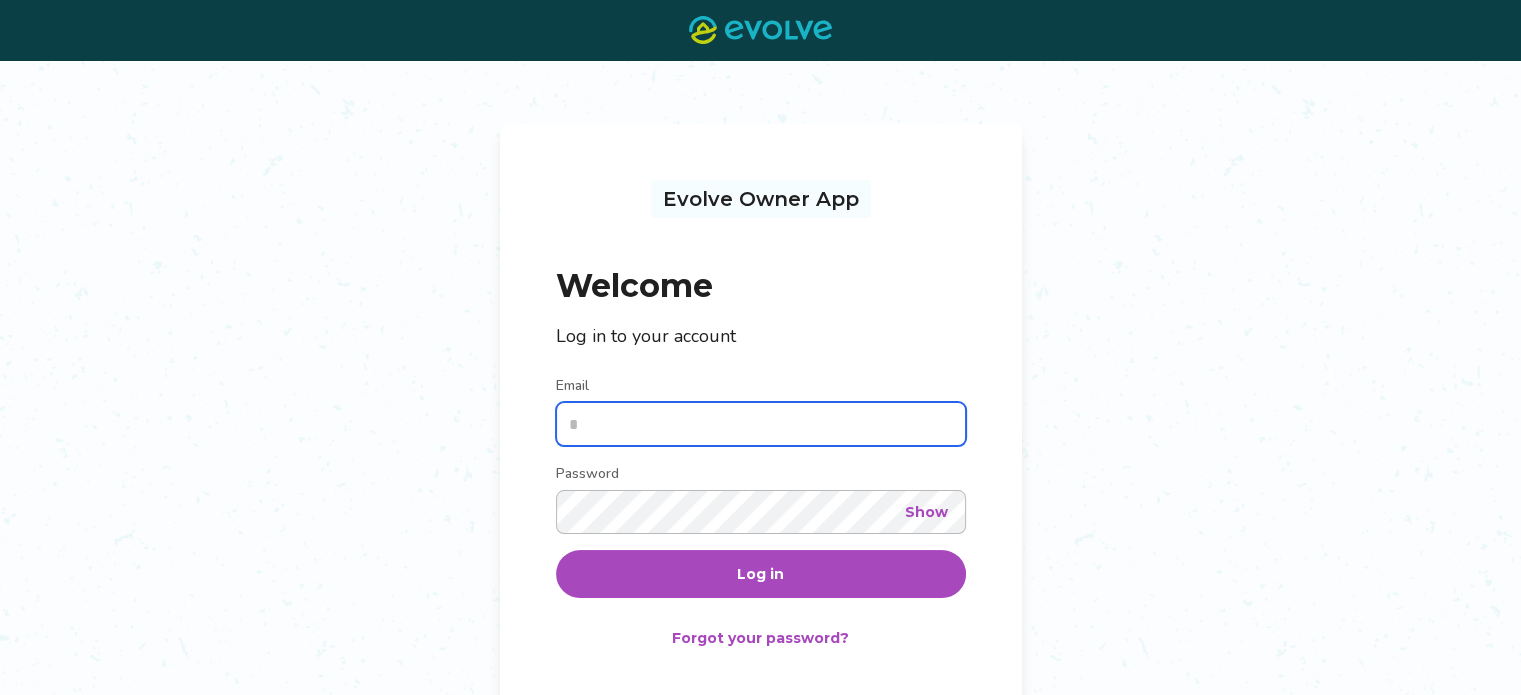 type on "**********" 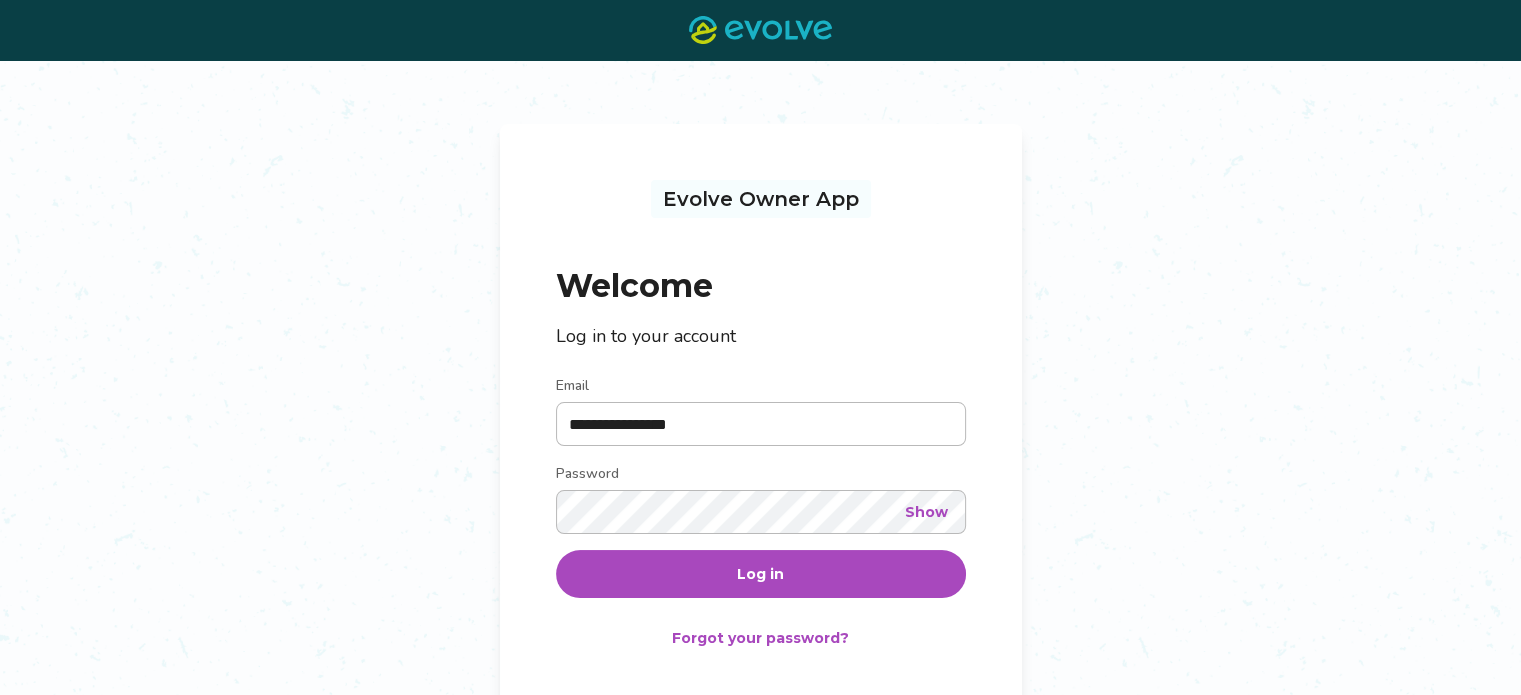 click on "Log in" at bounding box center (761, 574) 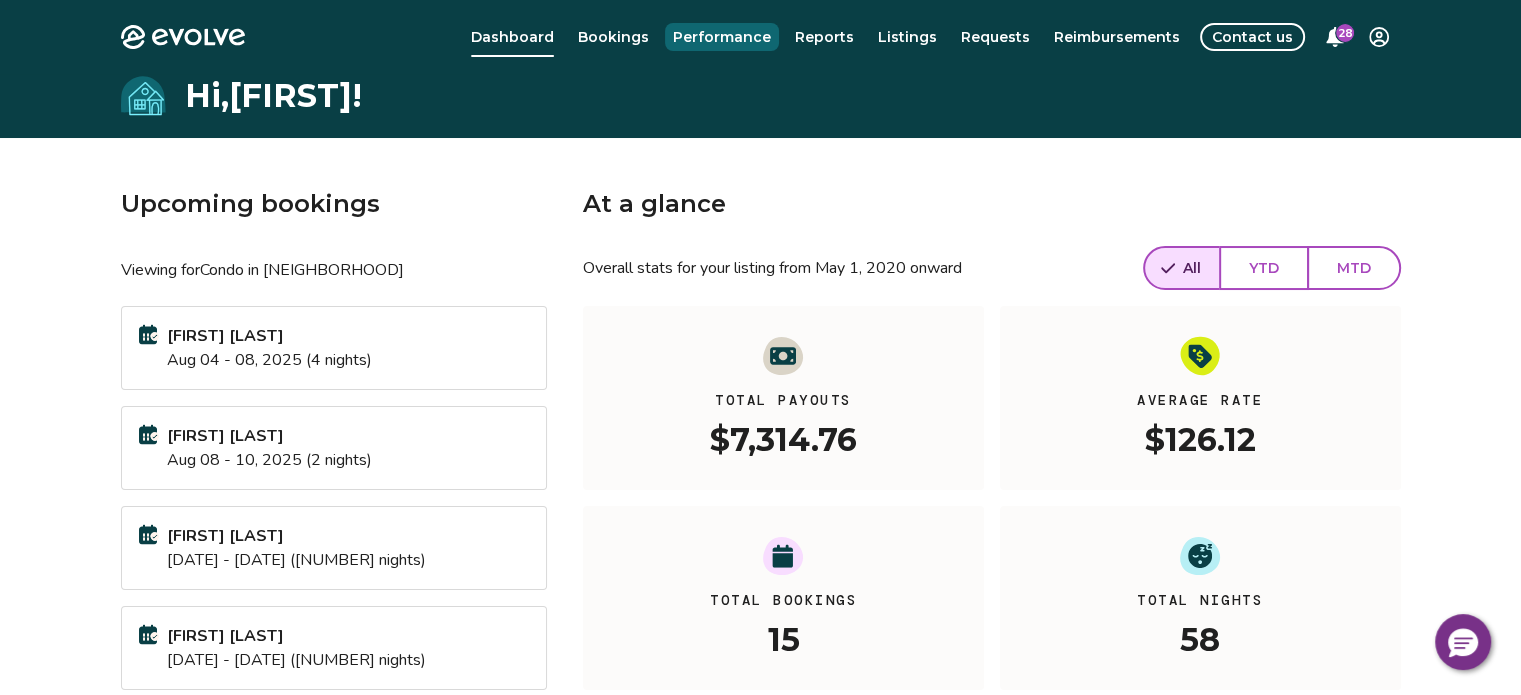 click on "Performance" at bounding box center [722, 37] 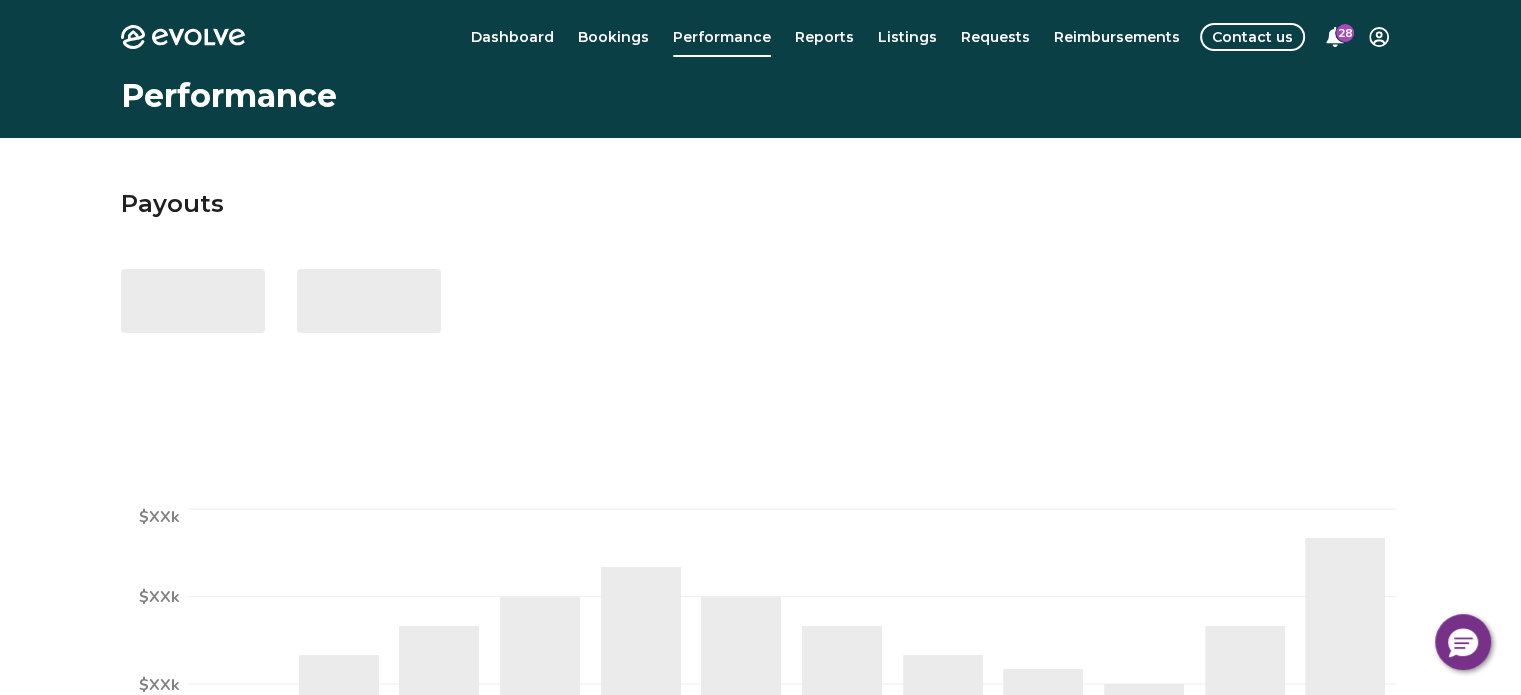 select on "****" 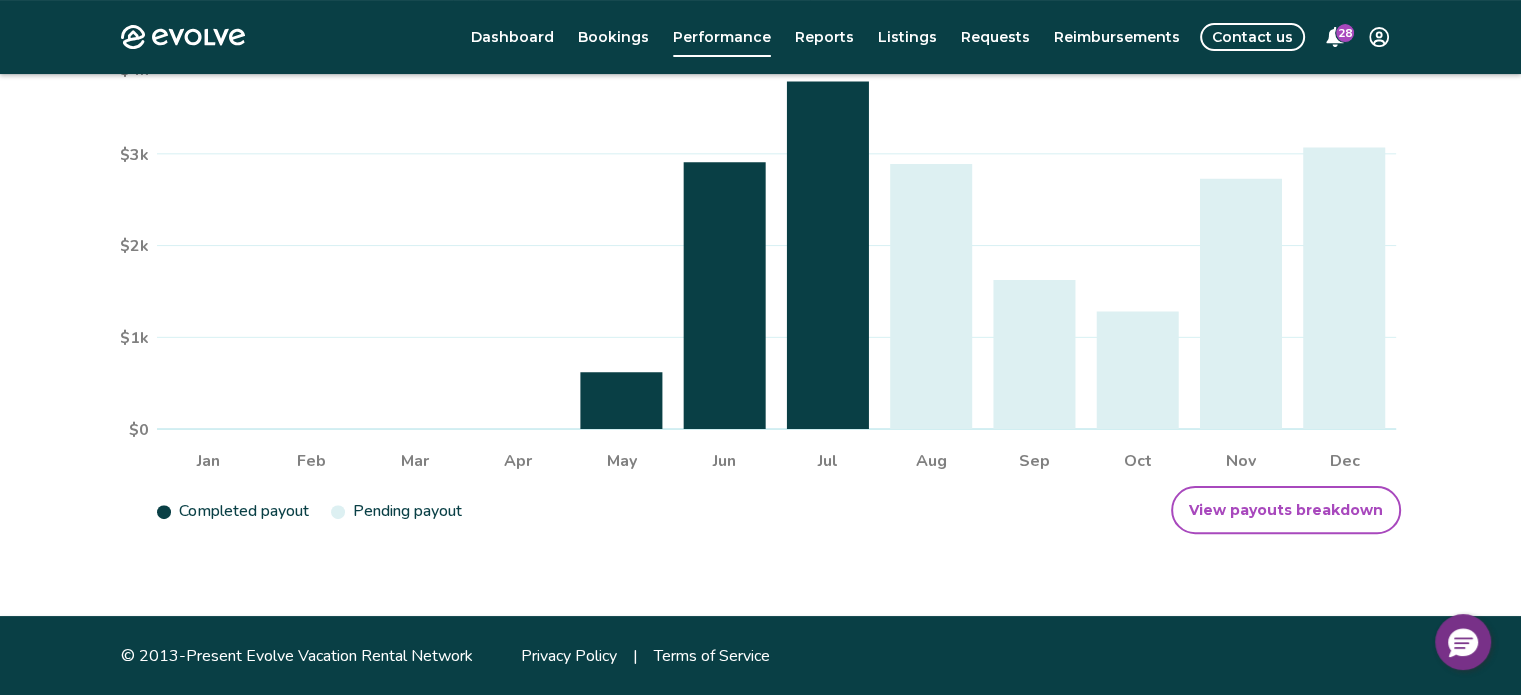 scroll, scrollTop: 448, scrollLeft: 0, axis: vertical 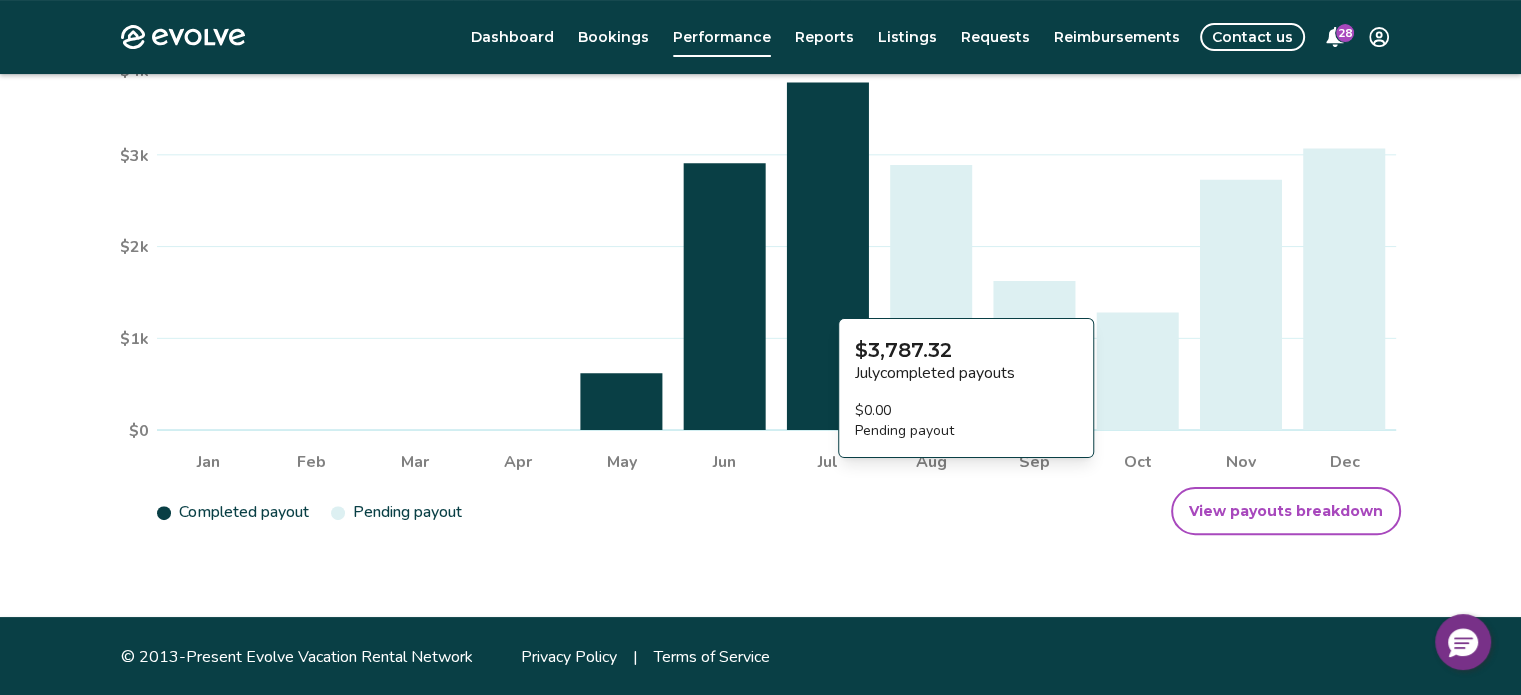 click 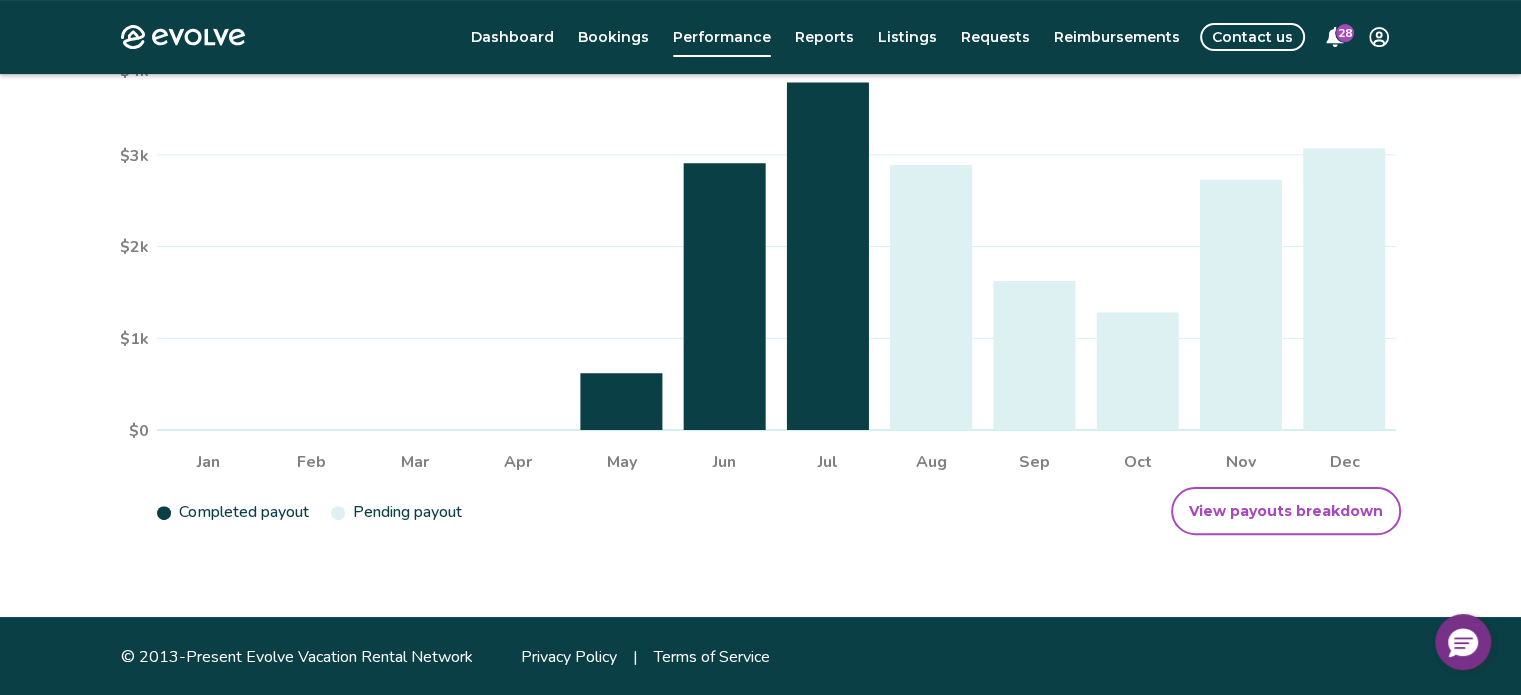 click on "Jul" 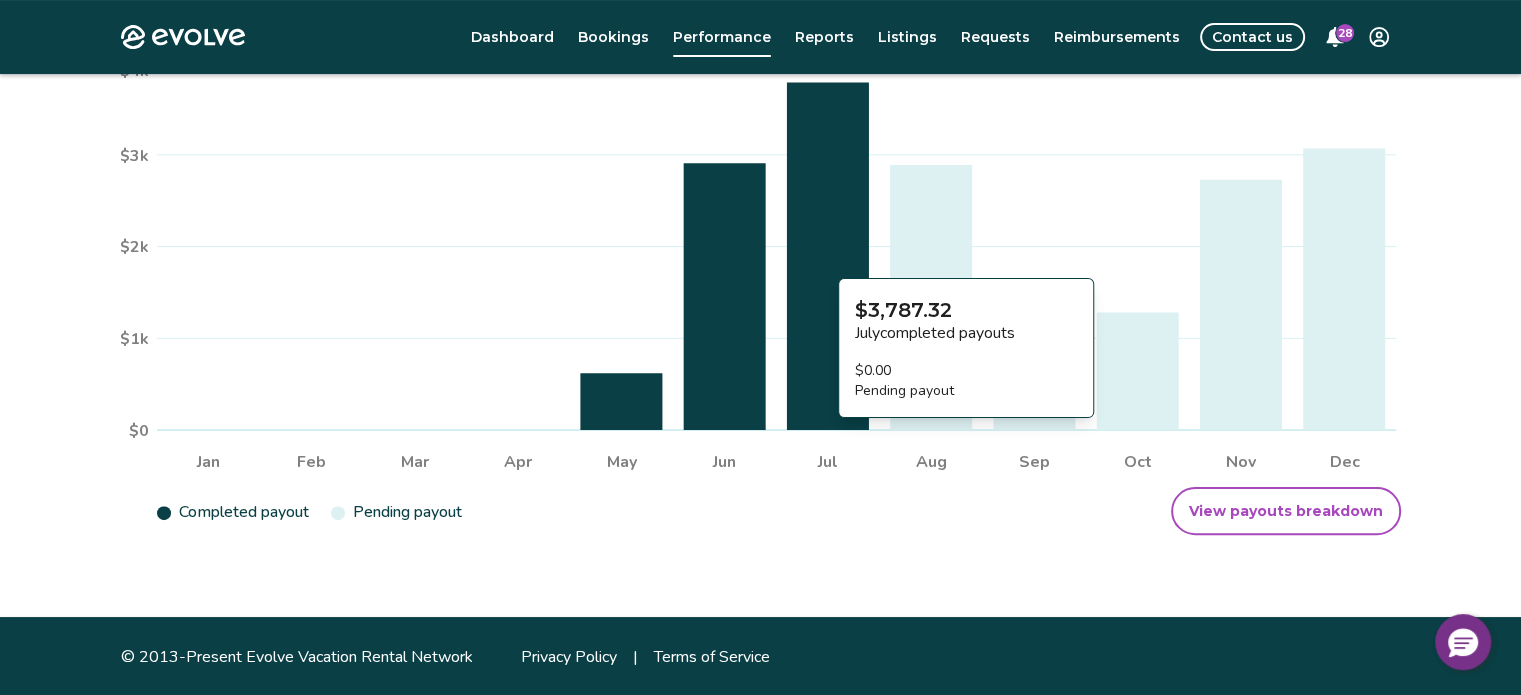 click 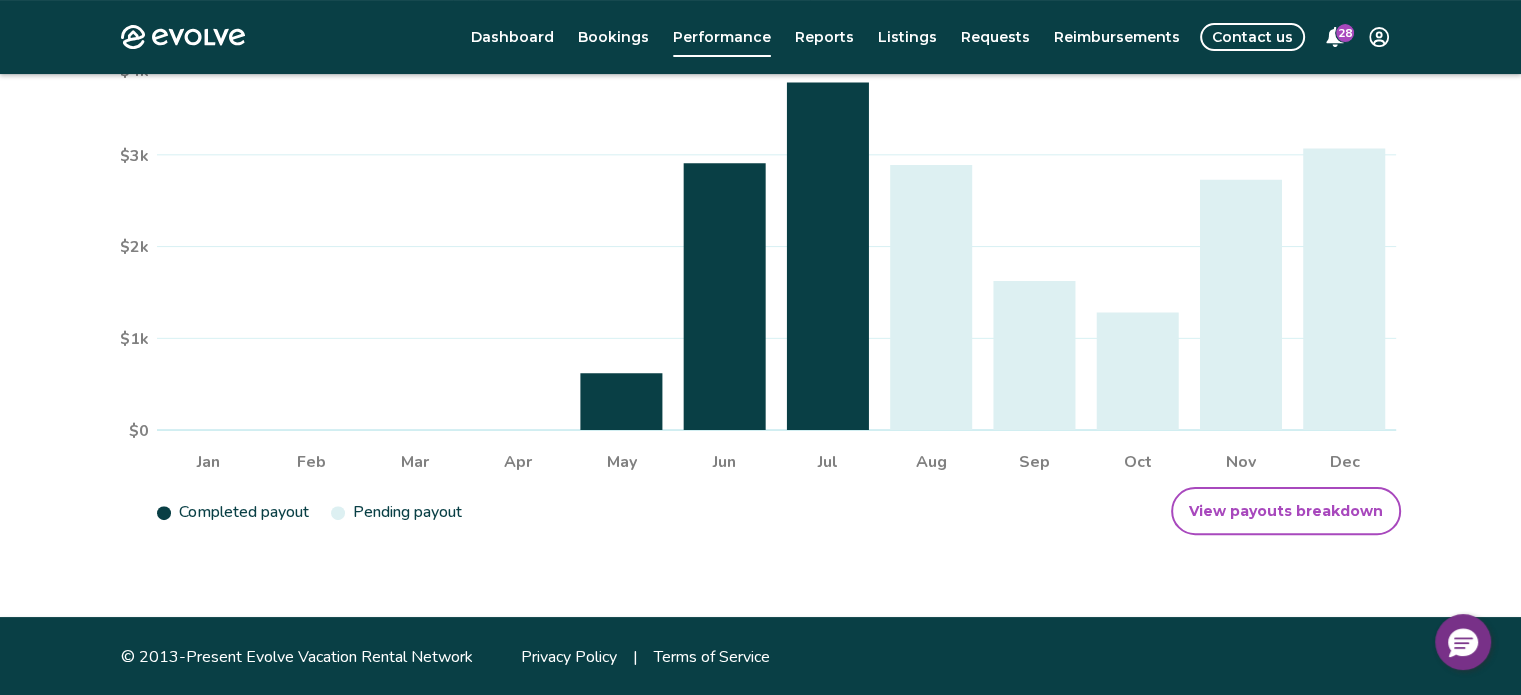 click on "View payouts breakdown" at bounding box center [1286, 511] 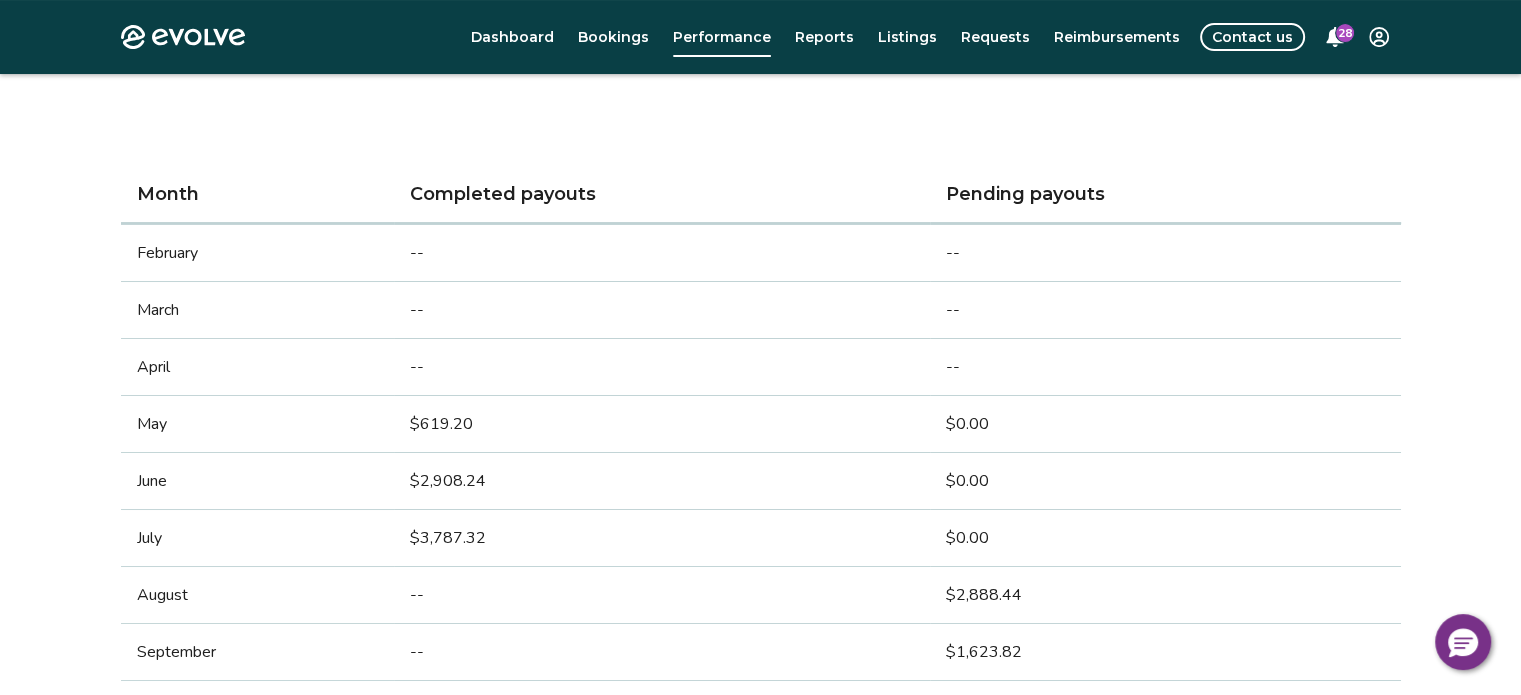 scroll, scrollTop: 384, scrollLeft: 0, axis: vertical 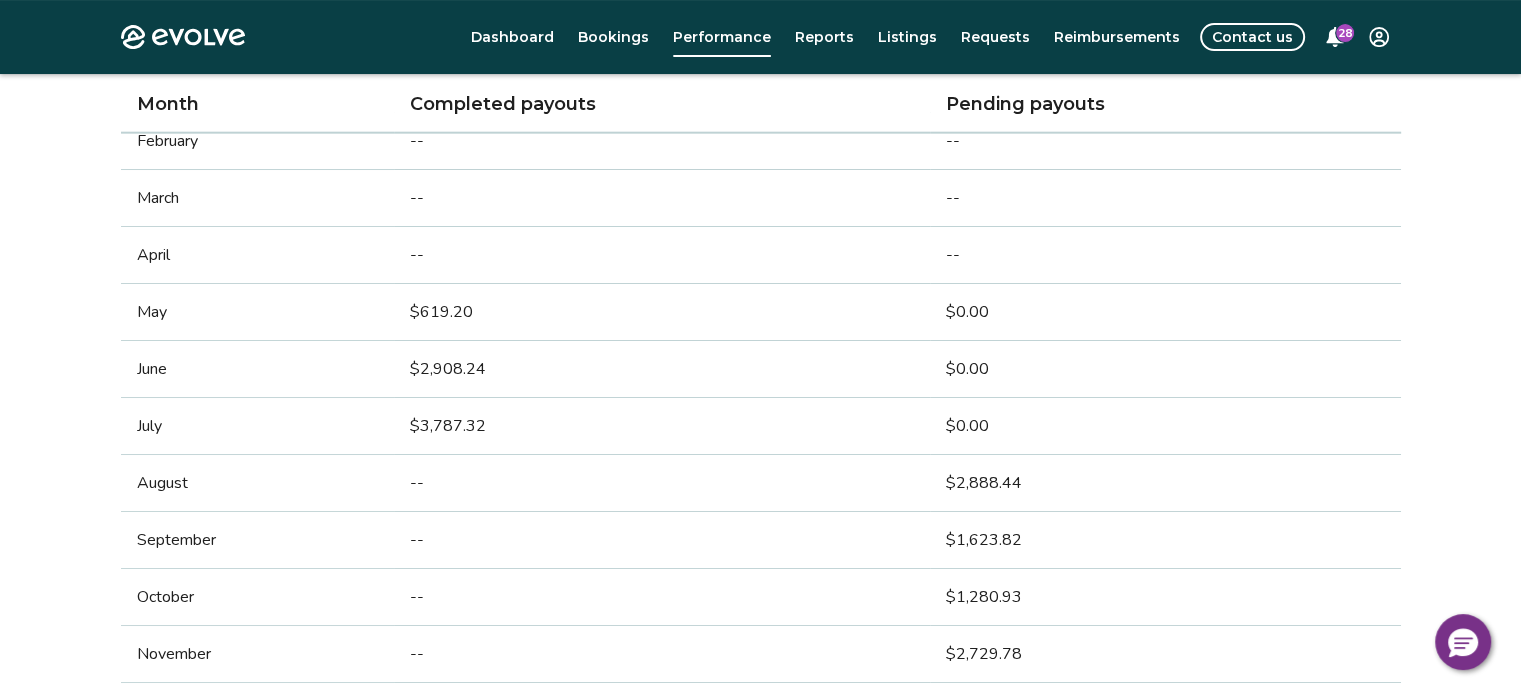 click on "July" at bounding box center [257, 426] 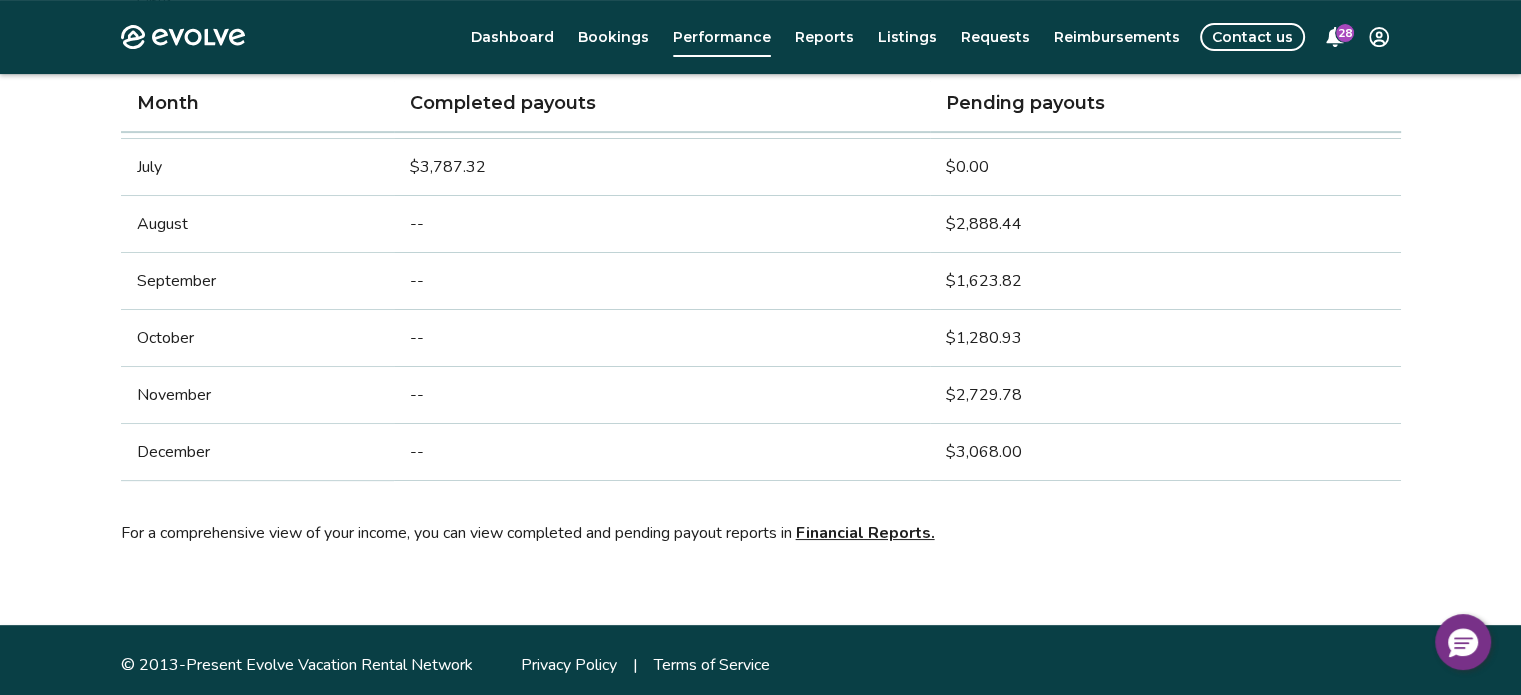 scroll, scrollTop: 600, scrollLeft: 0, axis: vertical 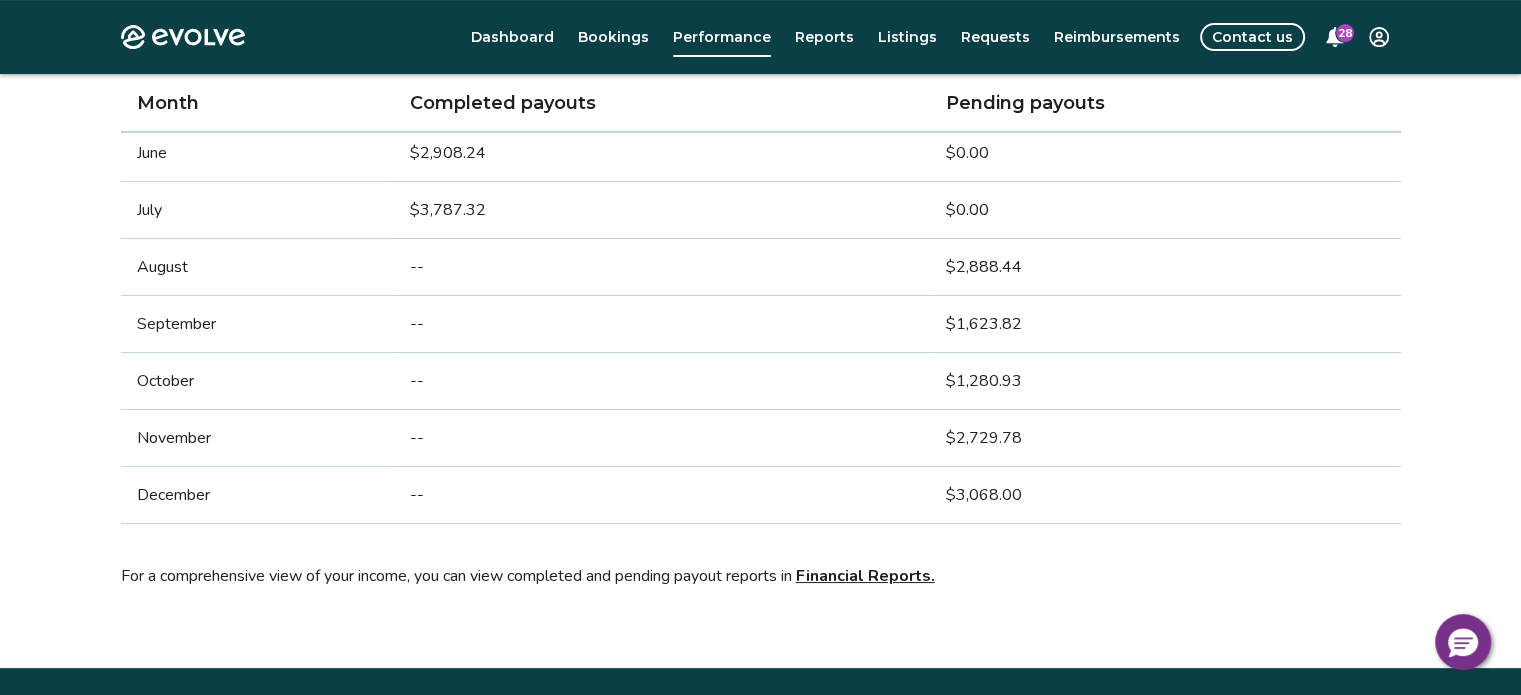 click on "Financial Reports." at bounding box center (865, 576) 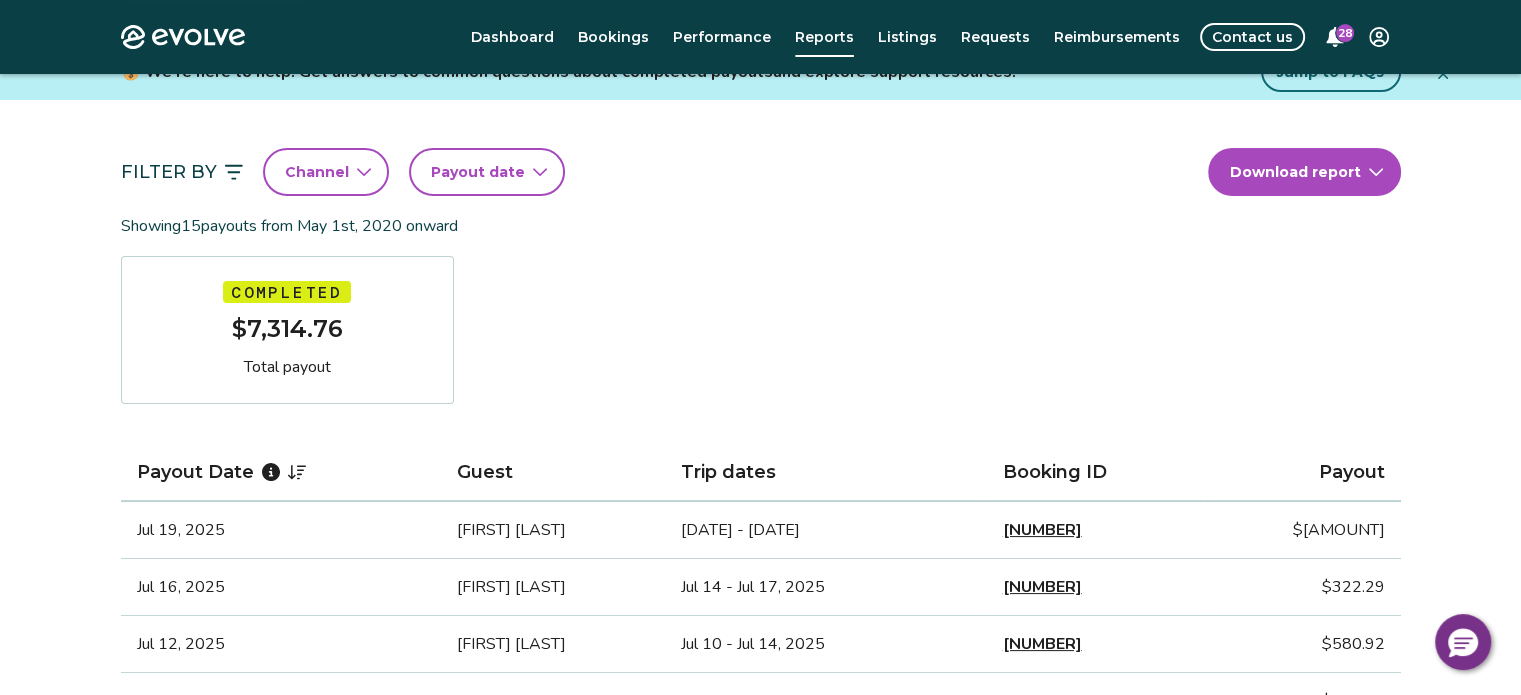 scroll, scrollTop: 136, scrollLeft: 0, axis: vertical 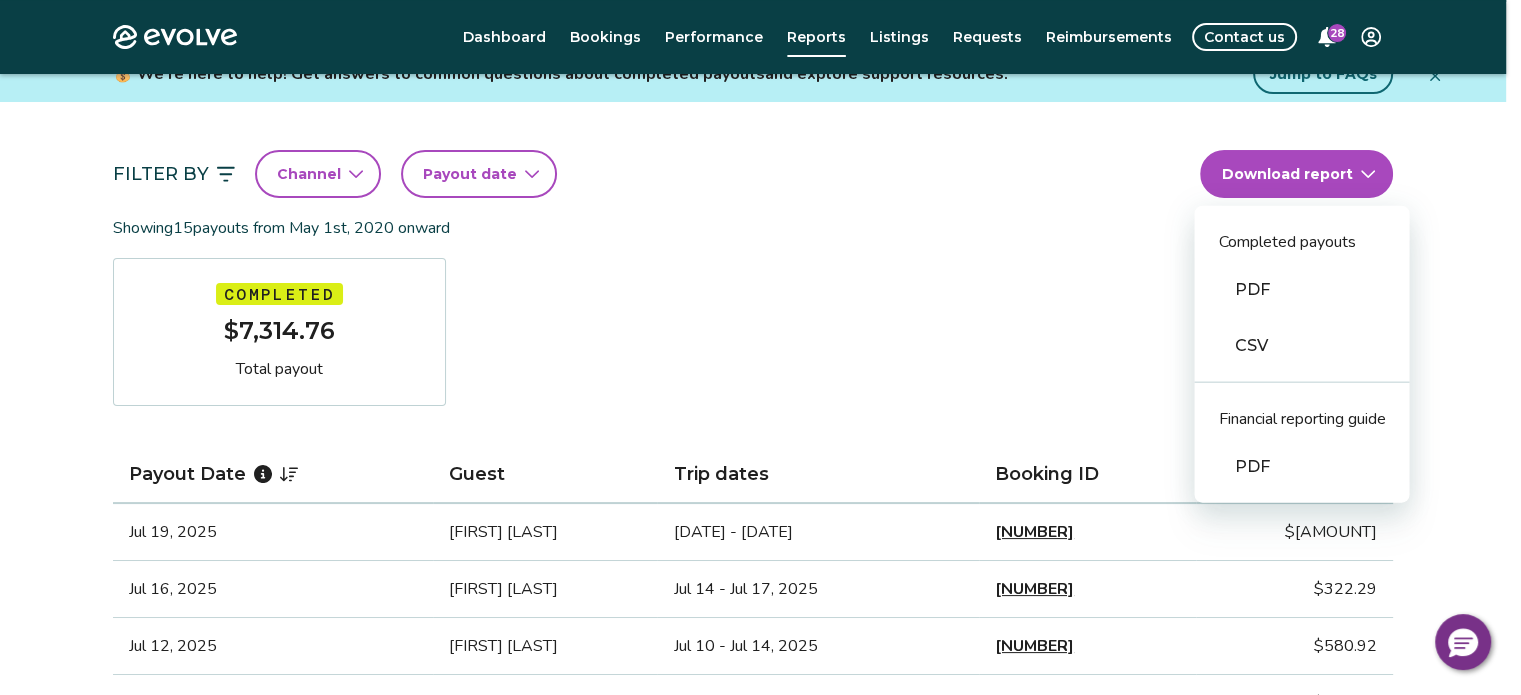 click on "Evolve Dashboard Bookings Performance Reports Listings Requests Reimbursements Contact us 28 Reports Completed payouts Pending payouts Taxes Charges Adjustments 💰 We’re here to help! Get answers to common questions about   completed payouts  and explore support resources. Jump to FAQs Filter By  Channel Payout date Download   report Completed payouts PDF CSV Financial reporting guide PDF Showing  15  payouts   from [DATE] onward Completed $[AMOUNT] Total payout Payout Date Guest Trip dates Booking ID Payout [DATE] [FIRST] [LAST] [DATE] - [DATE] [NUMBER] $[AMOUNT] [DATE] [FIRST] [LAST] [DATE] - [DATE] [NUMBER] $[AMOUNT] [DATE] [FIRST] [LAST] [DATE] - [DATE] [NUMBER] $[AMOUNT] [DATE] [FIRST] [LAST] [DATE] - [DATE] [NUMBER] $[AMOUNT] [DATE] [FIRST] [LAST] [DATE] - [DATE] [NUMBER] $[AMOUNT] [DATE] [FIRST] [LAST] [DATE] - [DATE] [NUMBER] $[AMOUNT] [DATE] [FIRST] [LAST] [DATE] - [DATE] [NUMBER] $[AMOUNT] [DATE] [FIRST] [LAST] [DATE] - [DATE] [NUMBER] $[AMOUNT] [DATE] [FIRST] [LAST] [DATE] - [DATE] [NUMBER] $[AMOUNT] [DATE] [FIRST] [LAST] [DATE] - [DATE] [NUMBER] $[AMOUNT]" at bounding box center [760, 983] 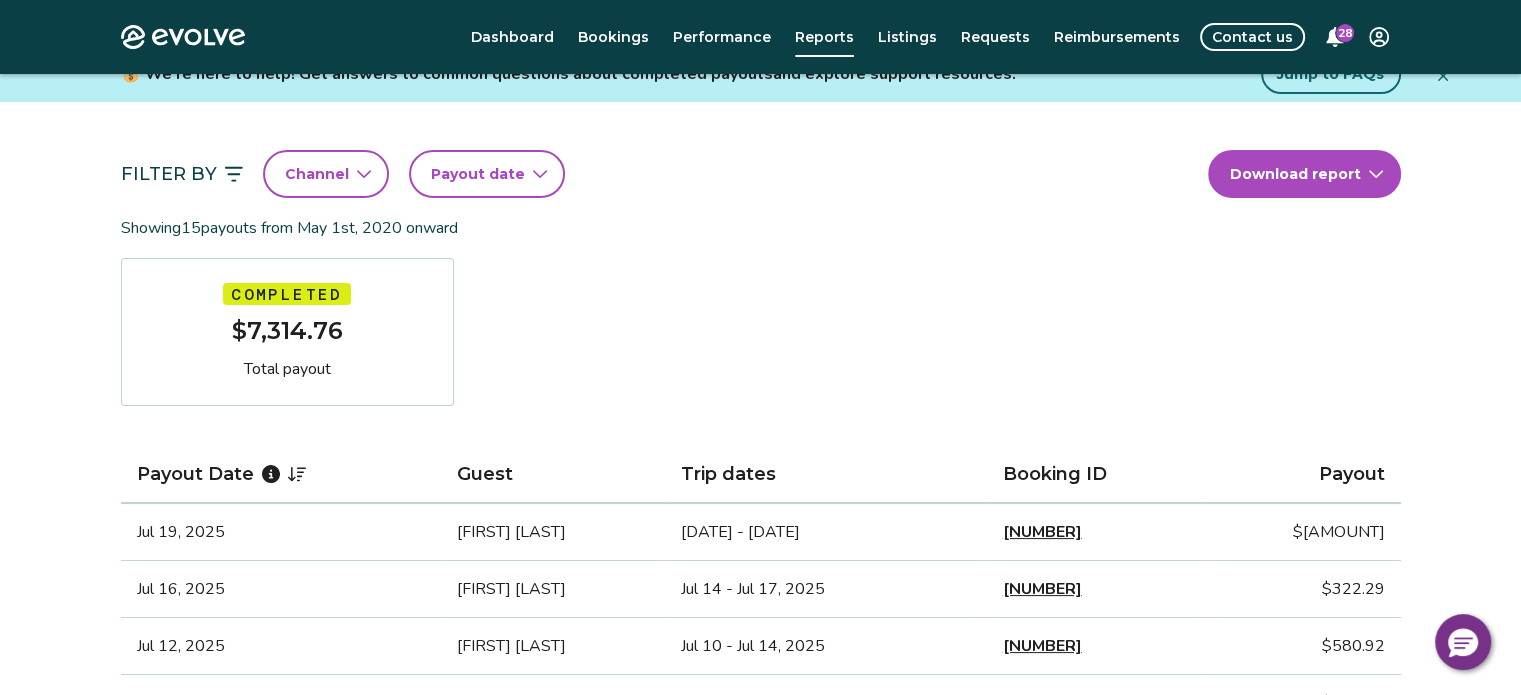 click on "Evolve Dashboard Bookings Performance Reports Listings Requests Reimbursements Contact us 28 Reports Completed payouts Pending payouts Taxes Charges Adjustments 💰 We’re here to help! Get answers to common questions about   completed payouts  and explore support resources. Jump to FAQs Filter By  Channel Payout date Download   report Showing  15  payouts   from [DATE] onward Completed $[AMOUNT] Total payout Payout Date Guest Trip dates Booking ID Payout [DATE] [FIRST] [LAST] [DATE] - [DATE] [NUMBER] $[AMOUNT] [DATE] [FIRST] [LAST] [DATE] - [DATE] [NUMBER] $[AMOUNT] [DATE] [FIRST] [LAST] [DATE] - [DATE] [NUMBER] $[AMOUNT] [DATE] [FIRST] [LAST] [DATE] - [DATE] [NUMBER] $[AMOUNT] [DATE] [FIRST] [LAST] [DATE] - [DATE] [NUMBER] $[AMOUNT] [DATE] [FIRST] [LAST] [DATE] - [DATE] [NUMBER] $[AMOUNT] [DATE] [FIRST] [LAST] [DATE] - [DATE] [NUMBER] $[AMOUNT] [DATE] [FIRST] [LAST] [DATE] - [DATE] [NUMBER] $[AMOUNT] [DATE] [FIRST] [LAST] [DATE] - [DATE] [NUMBER] $[AMOUNT] [DATE] [FIRST] [LAST] [DATE] - [DATE] [NUMBER] $[AMOUNT]" at bounding box center [760, 983] 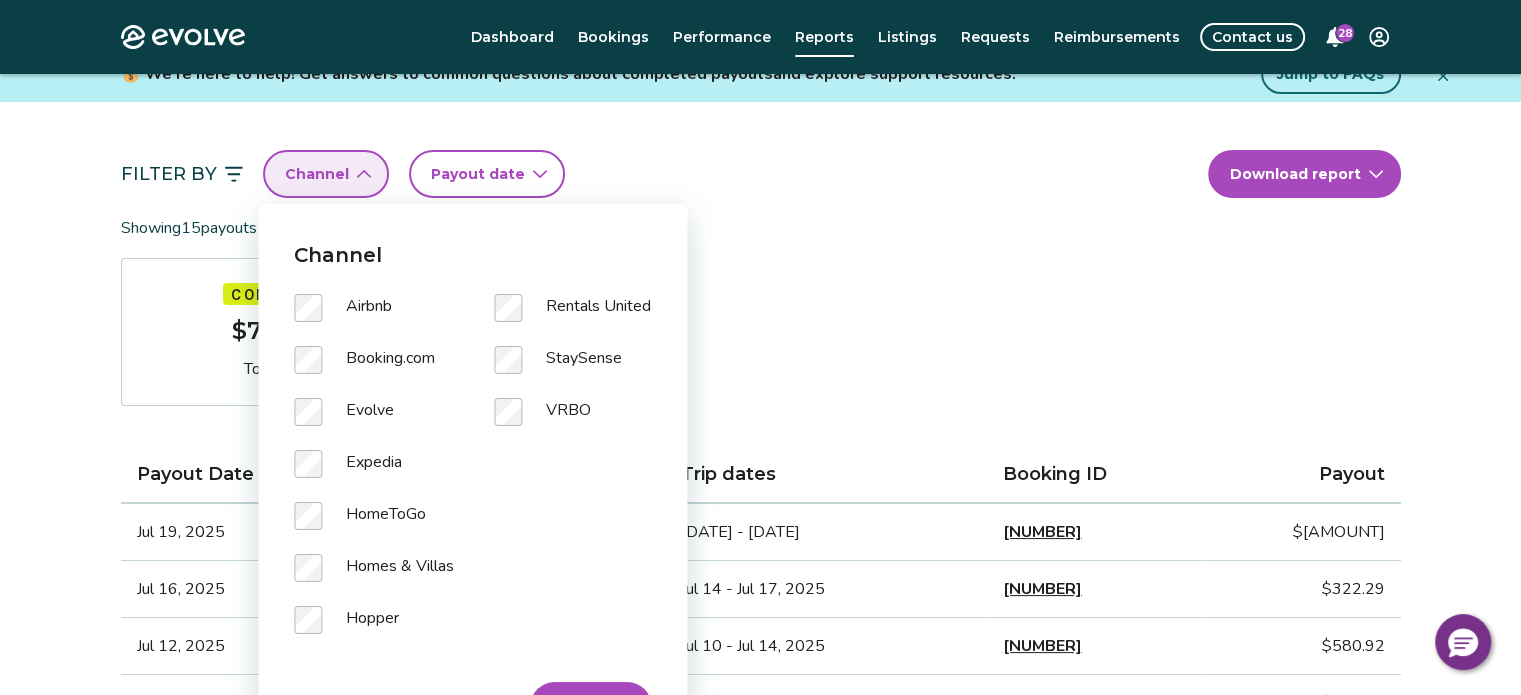 click on "Payout date" at bounding box center [478, 174] 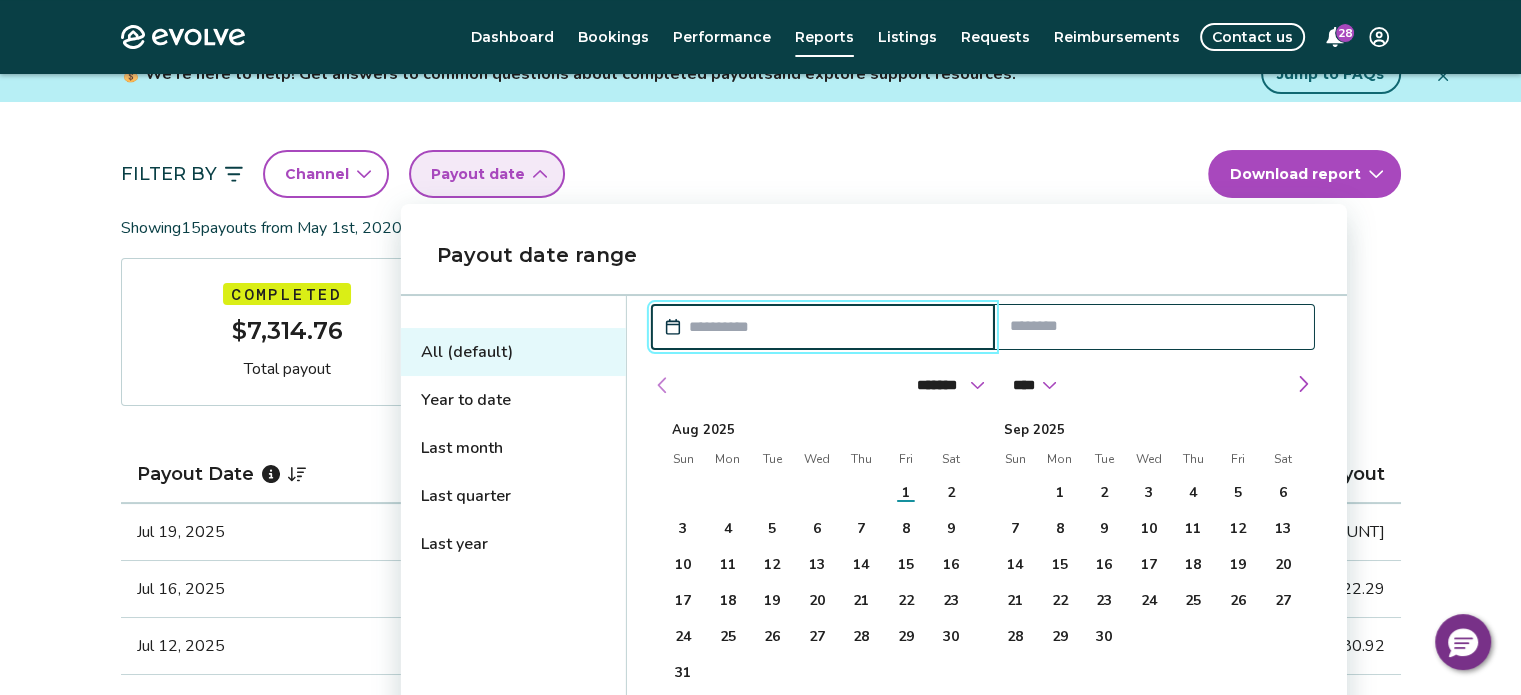 click at bounding box center [663, 385] 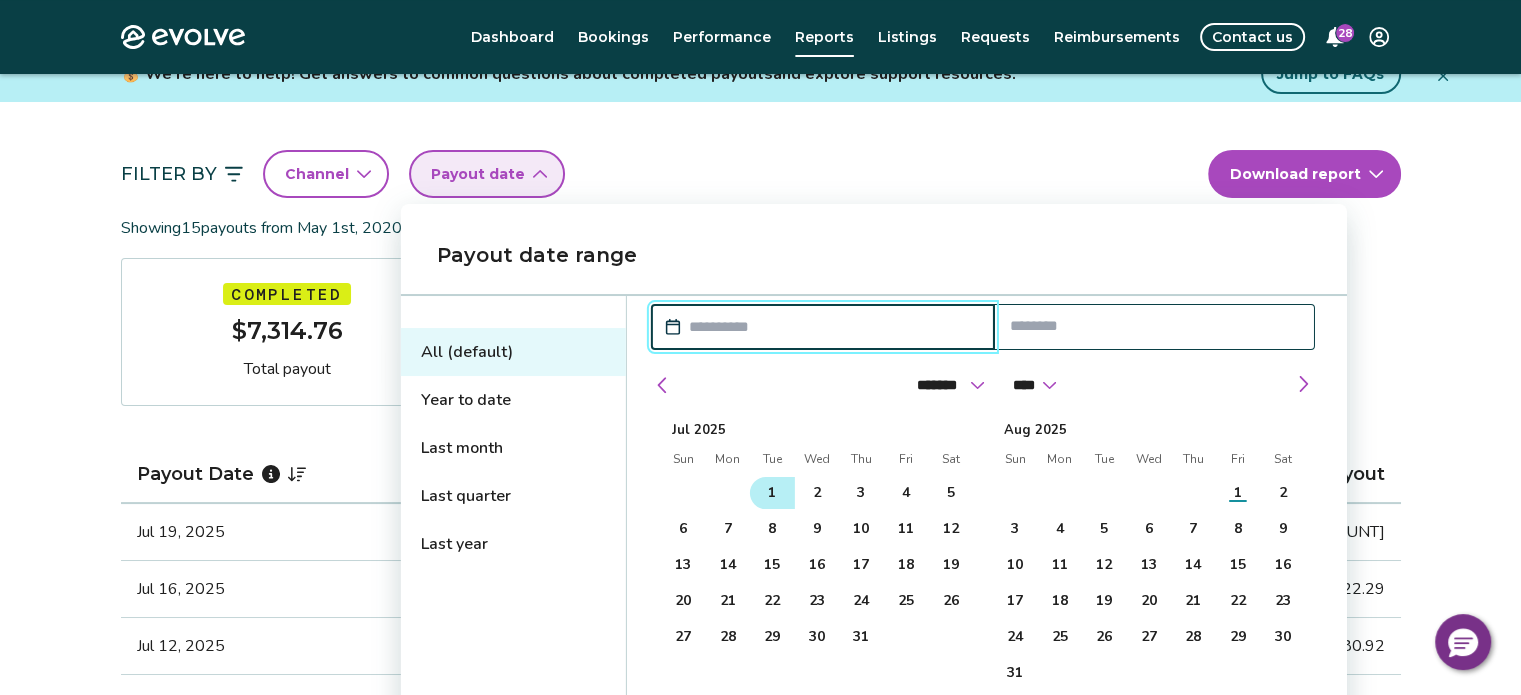 click on "1" at bounding box center (772, 493) 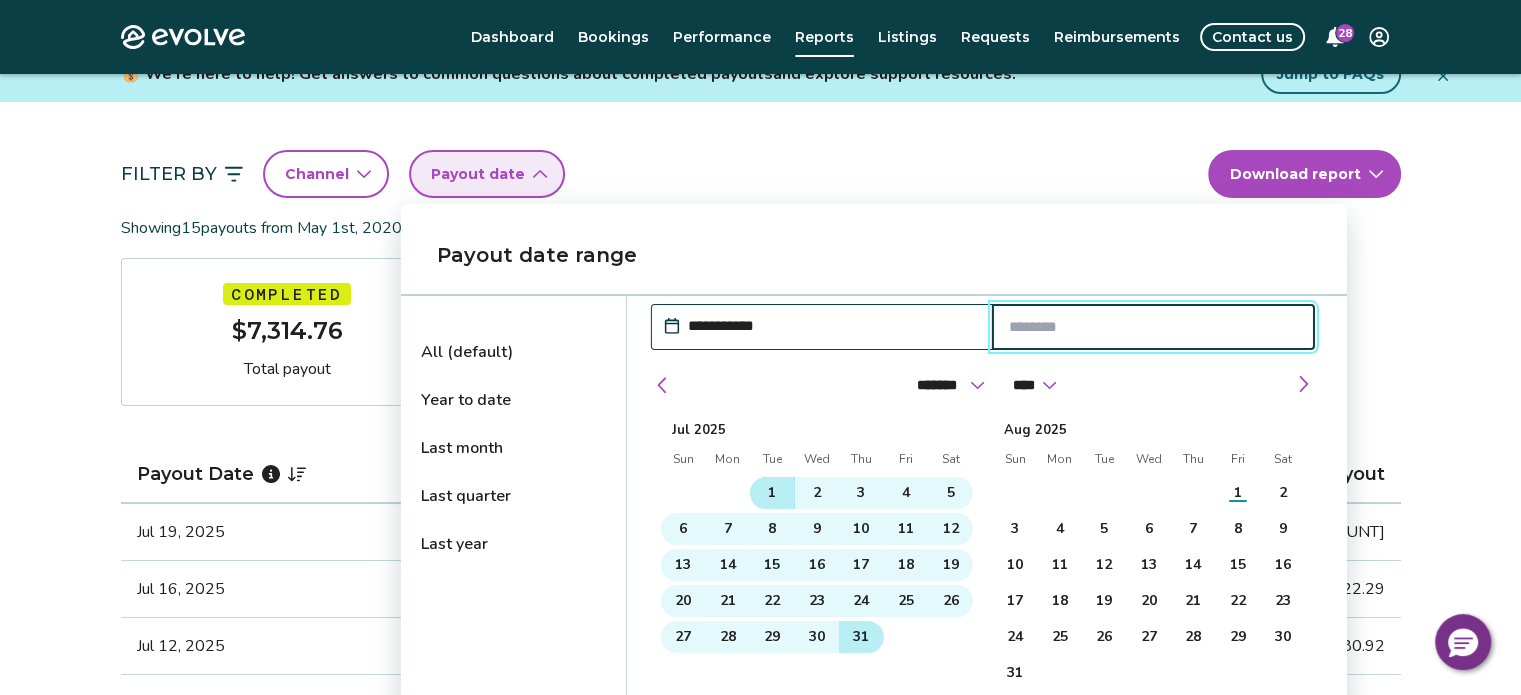 click on "31" at bounding box center (861, 637) 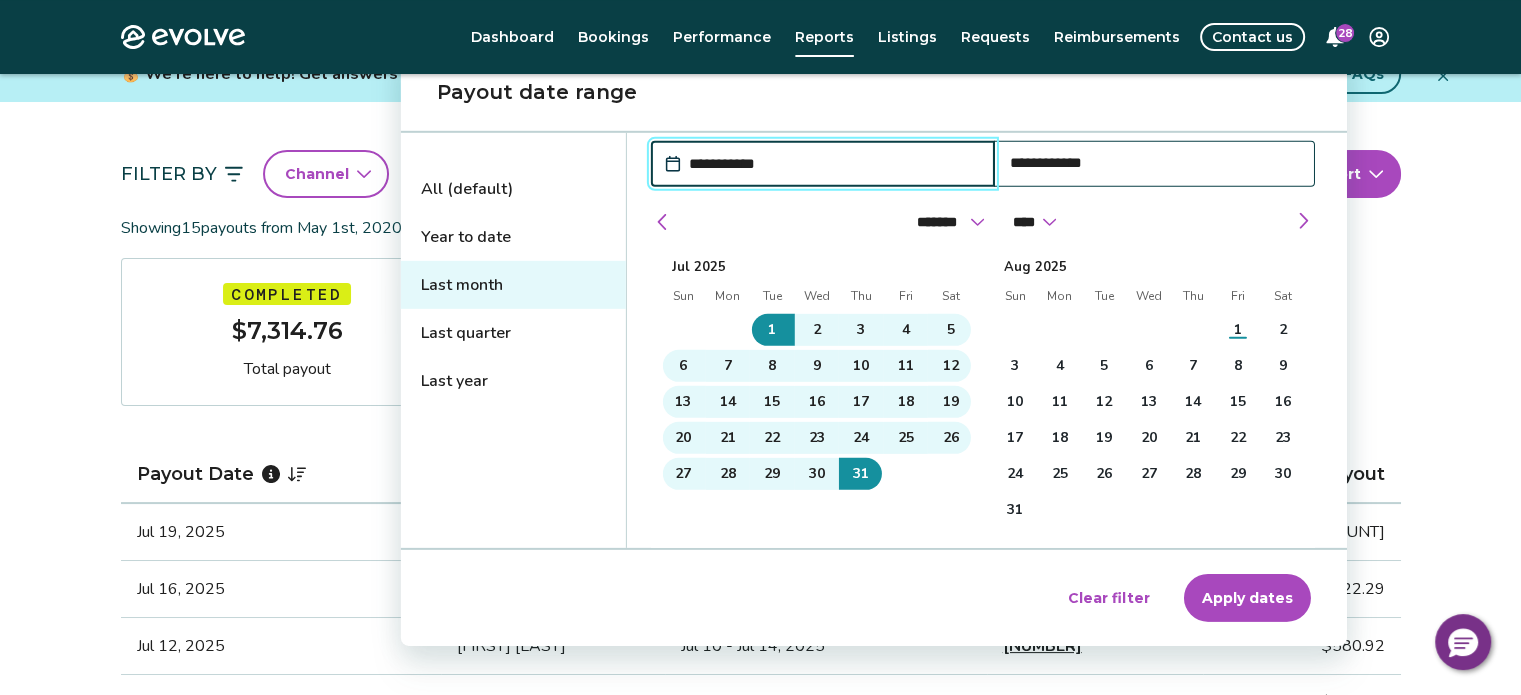 scroll, scrollTop: 367, scrollLeft: 0, axis: vertical 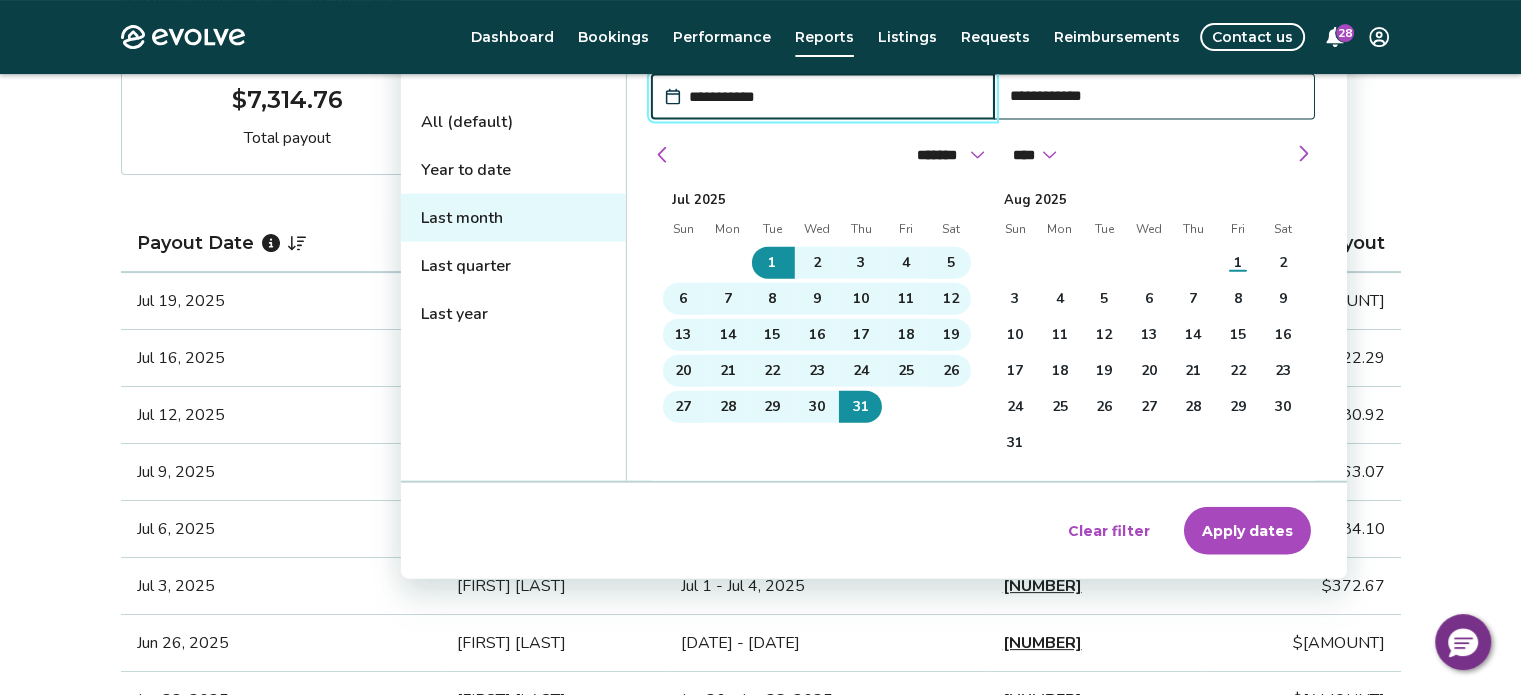 click on "Apply dates" at bounding box center [1247, 531] 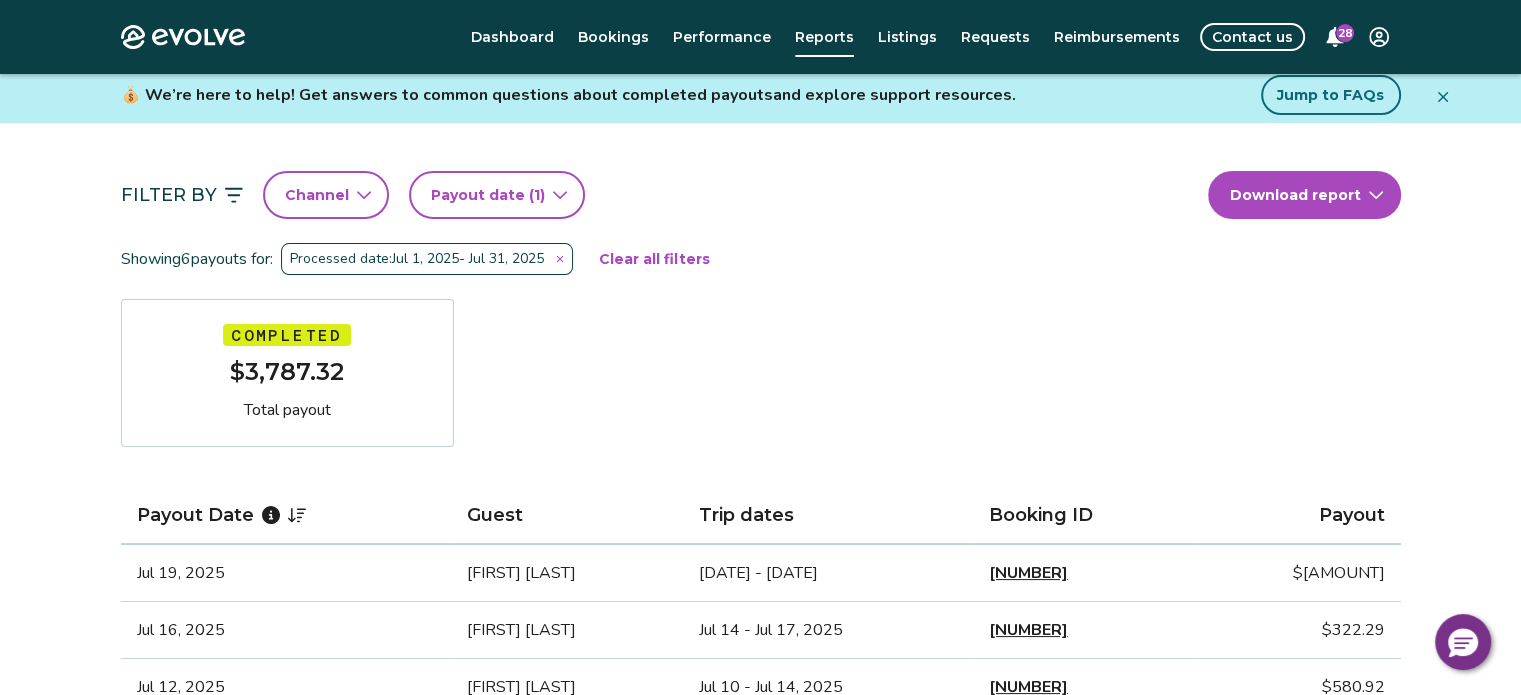scroll, scrollTop: 116, scrollLeft: 0, axis: vertical 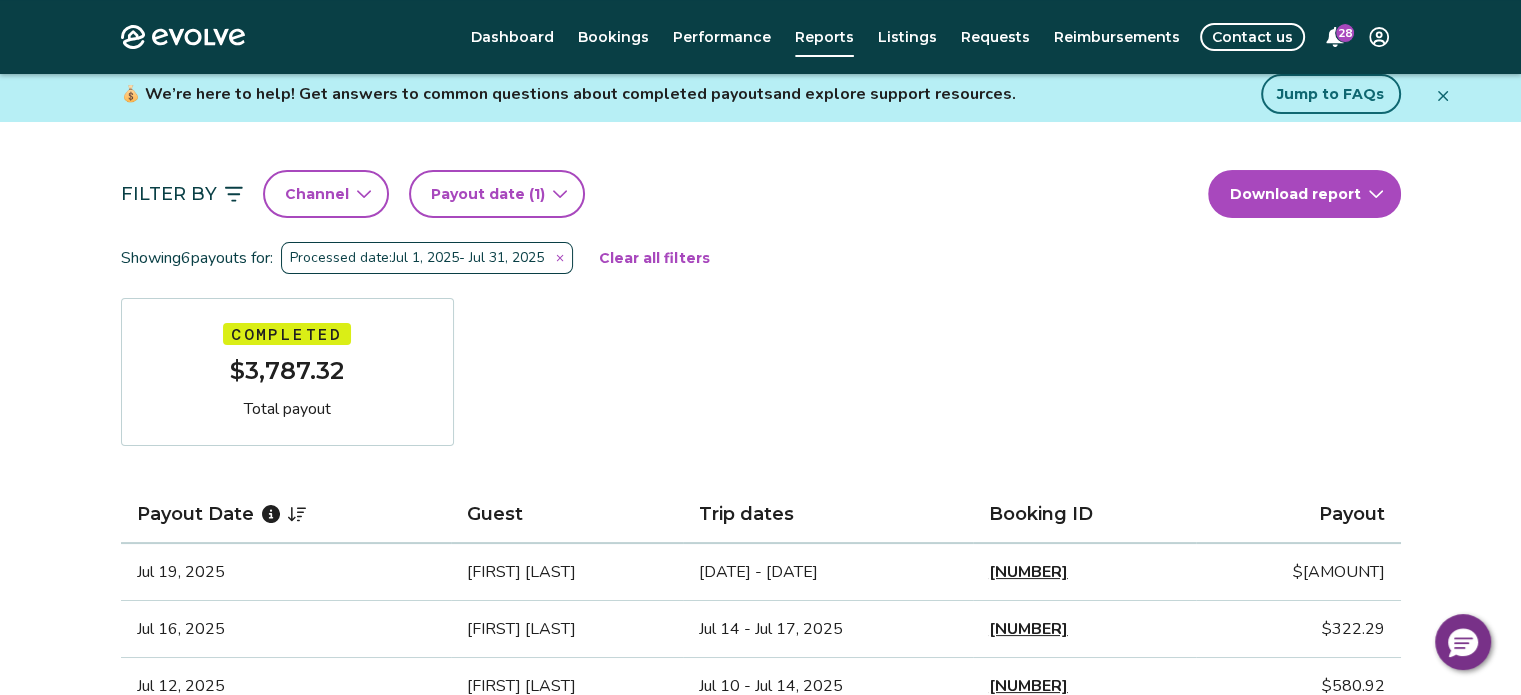 click on "$3,787.32" at bounding box center (287, 371) 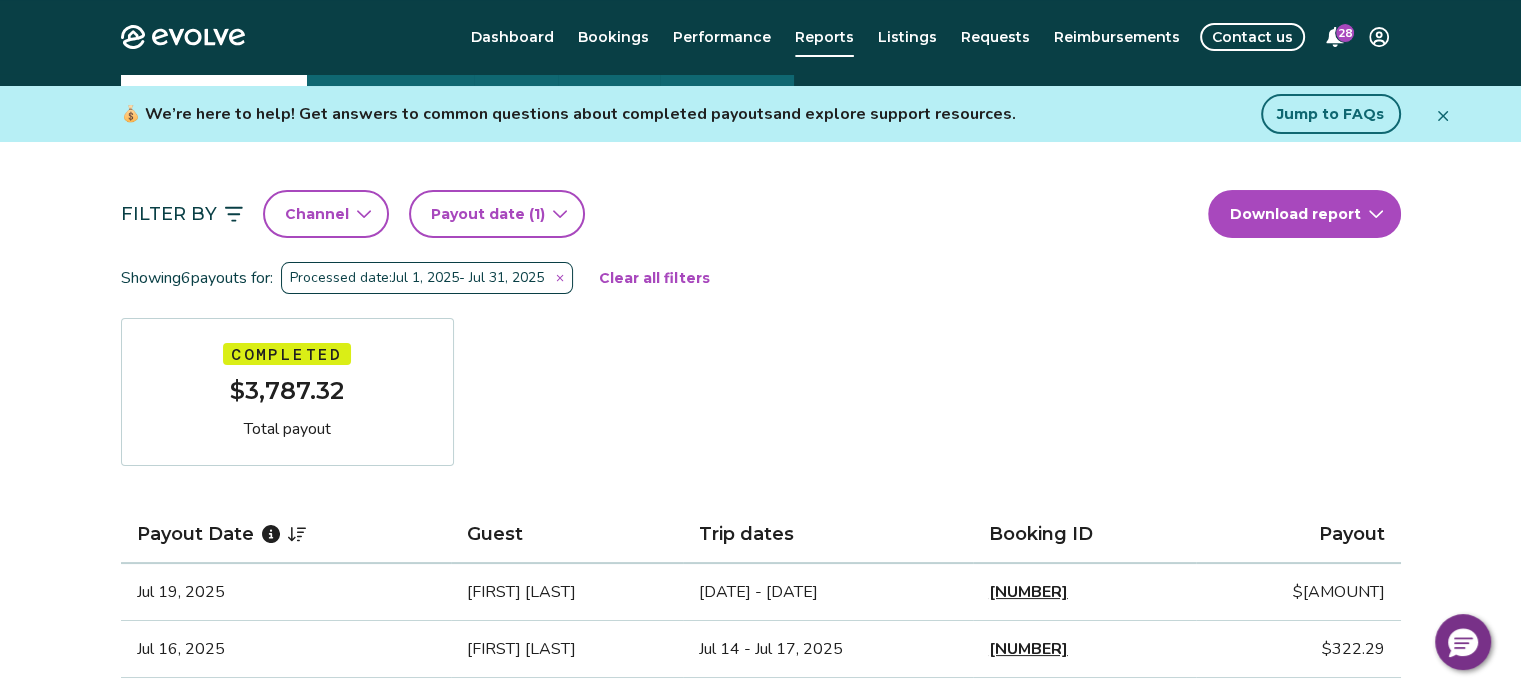 scroll, scrollTop: 0, scrollLeft: 0, axis: both 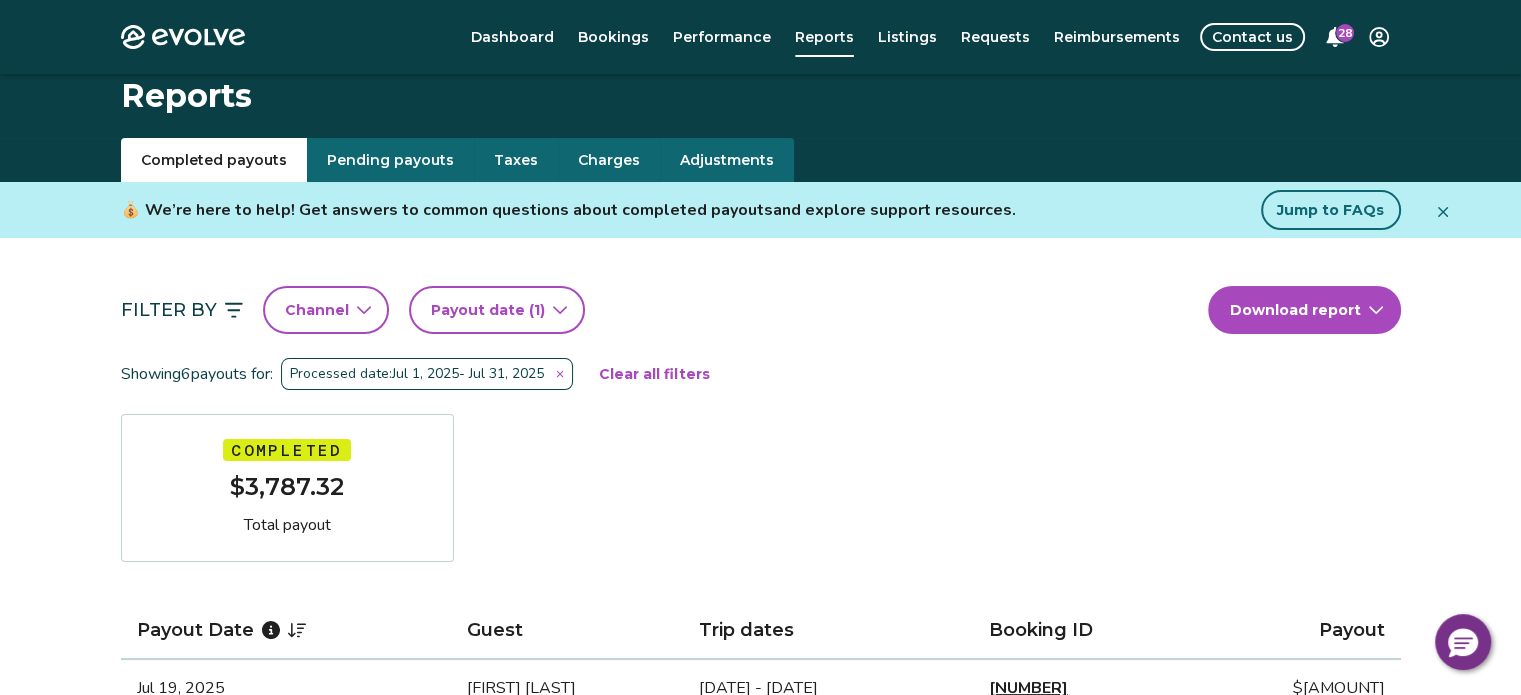 click on "Taxes" at bounding box center (516, 160) 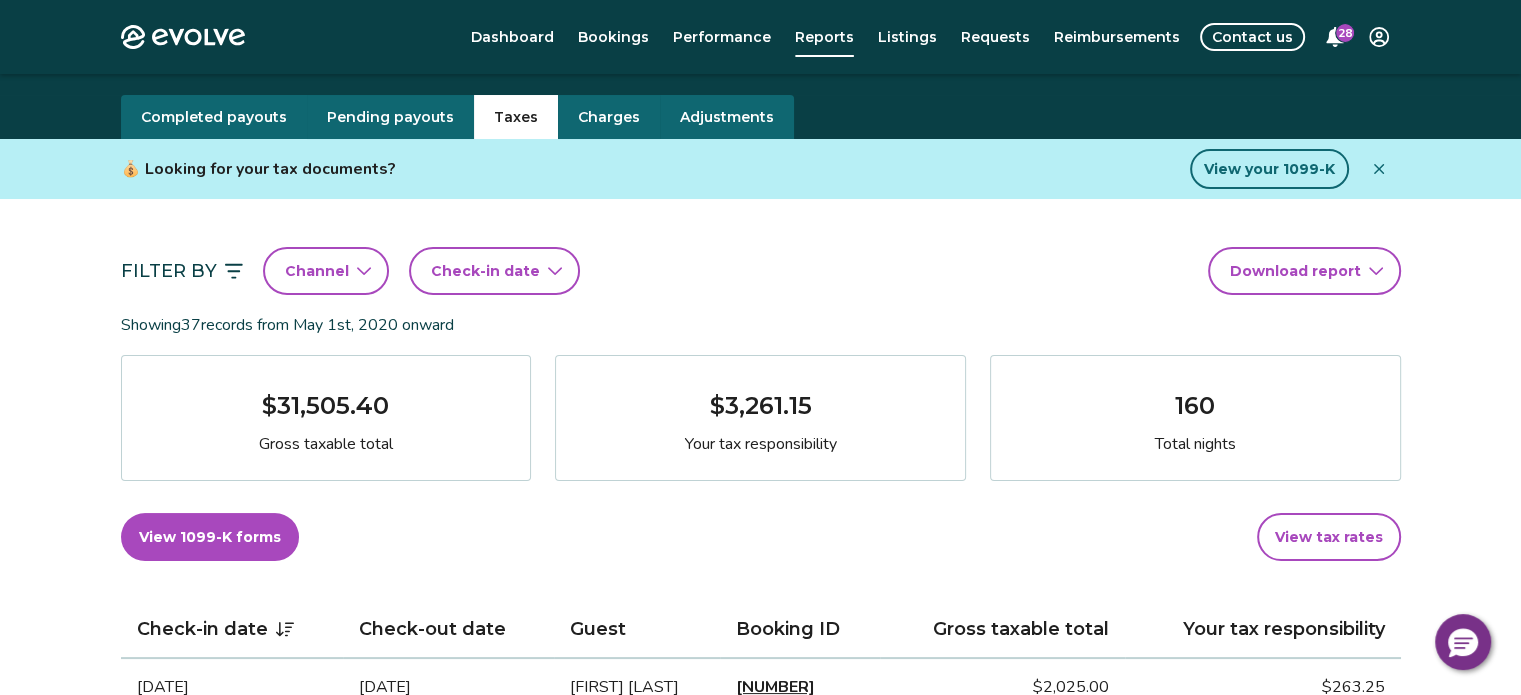 scroll, scrollTop: 42, scrollLeft: 0, axis: vertical 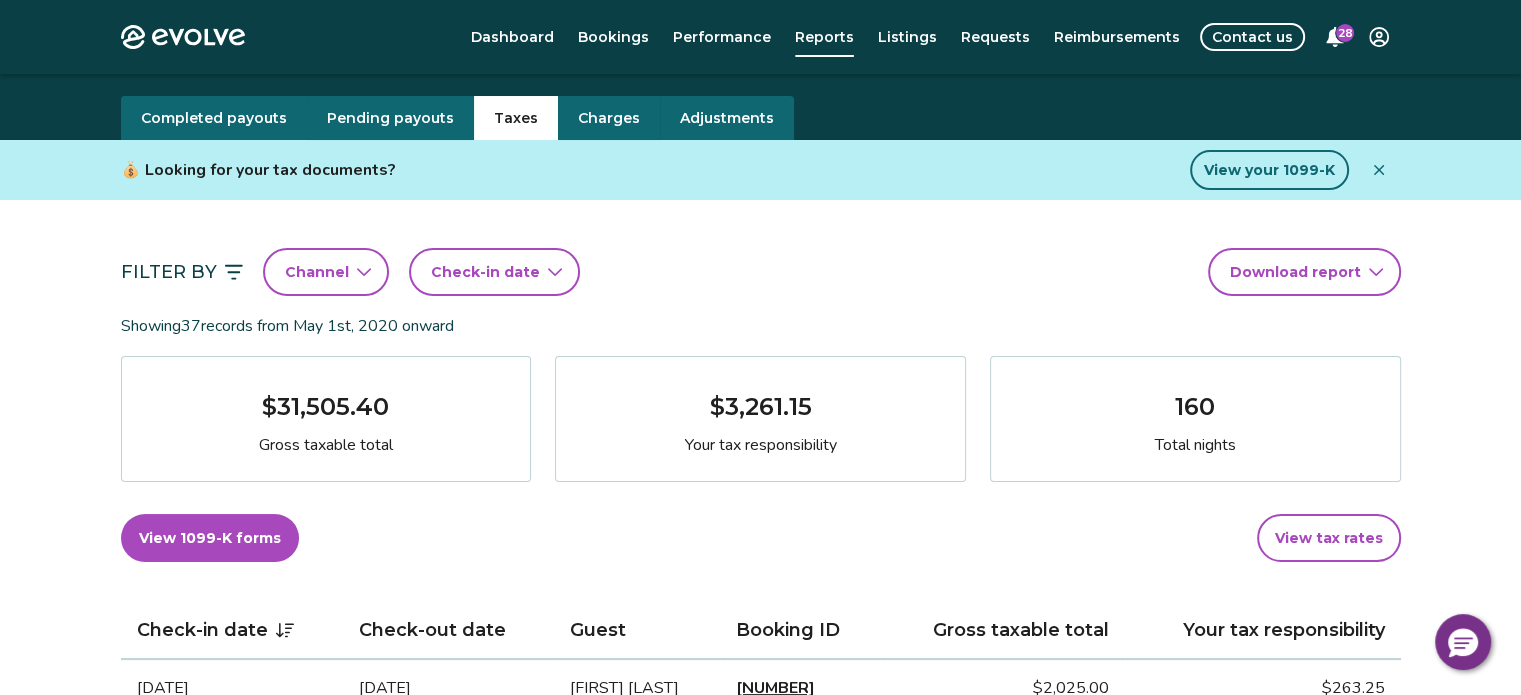 click on "Channel" at bounding box center [326, 272] 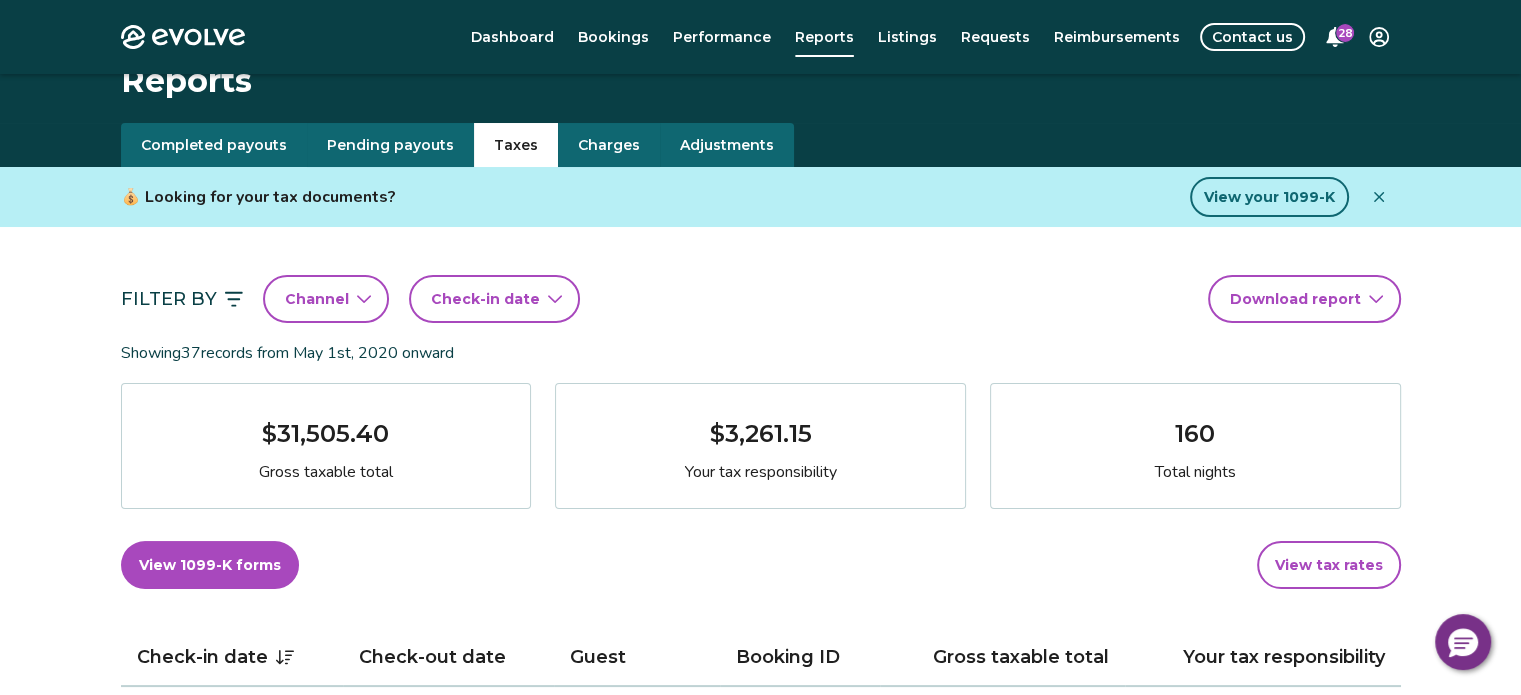 scroll, scrollTop: 0, scrollLeft: 0, axis: both 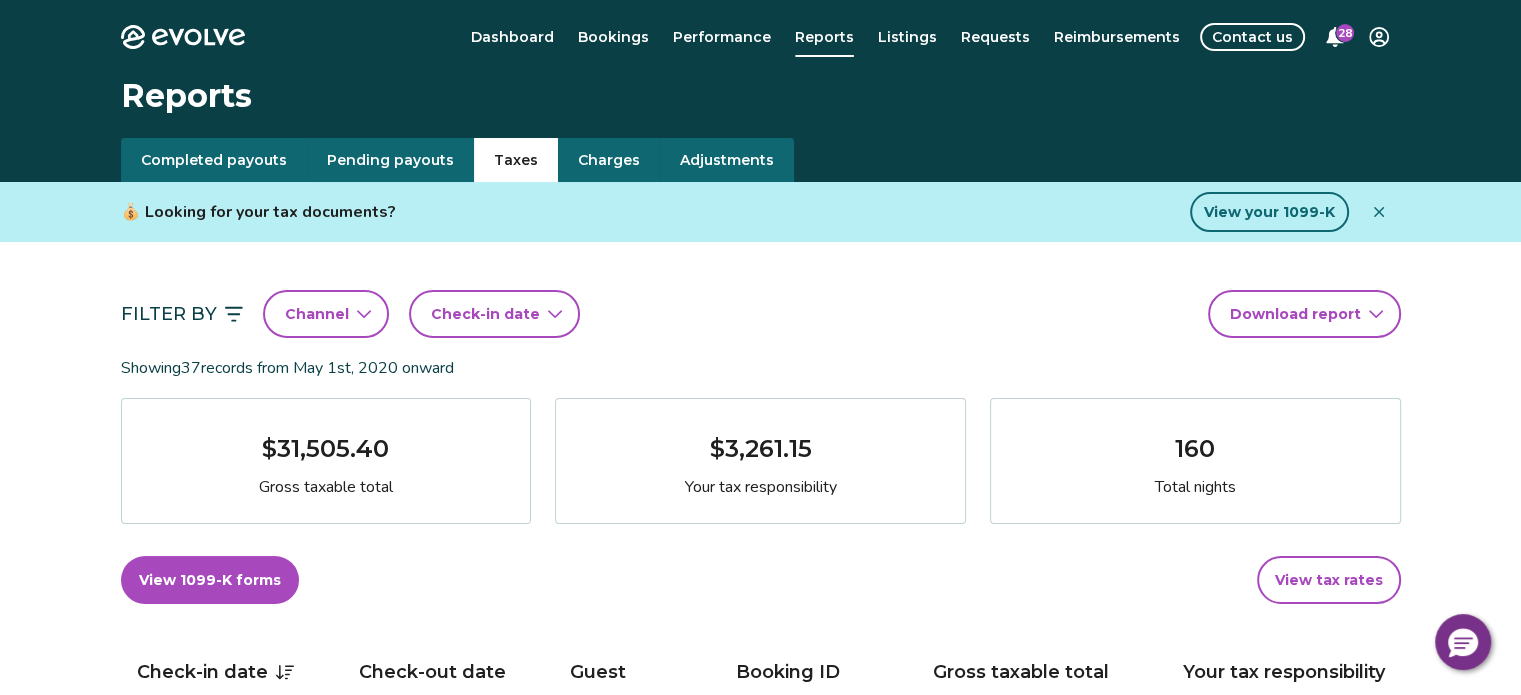 click on "Charges" at bounding box center [609, 160] 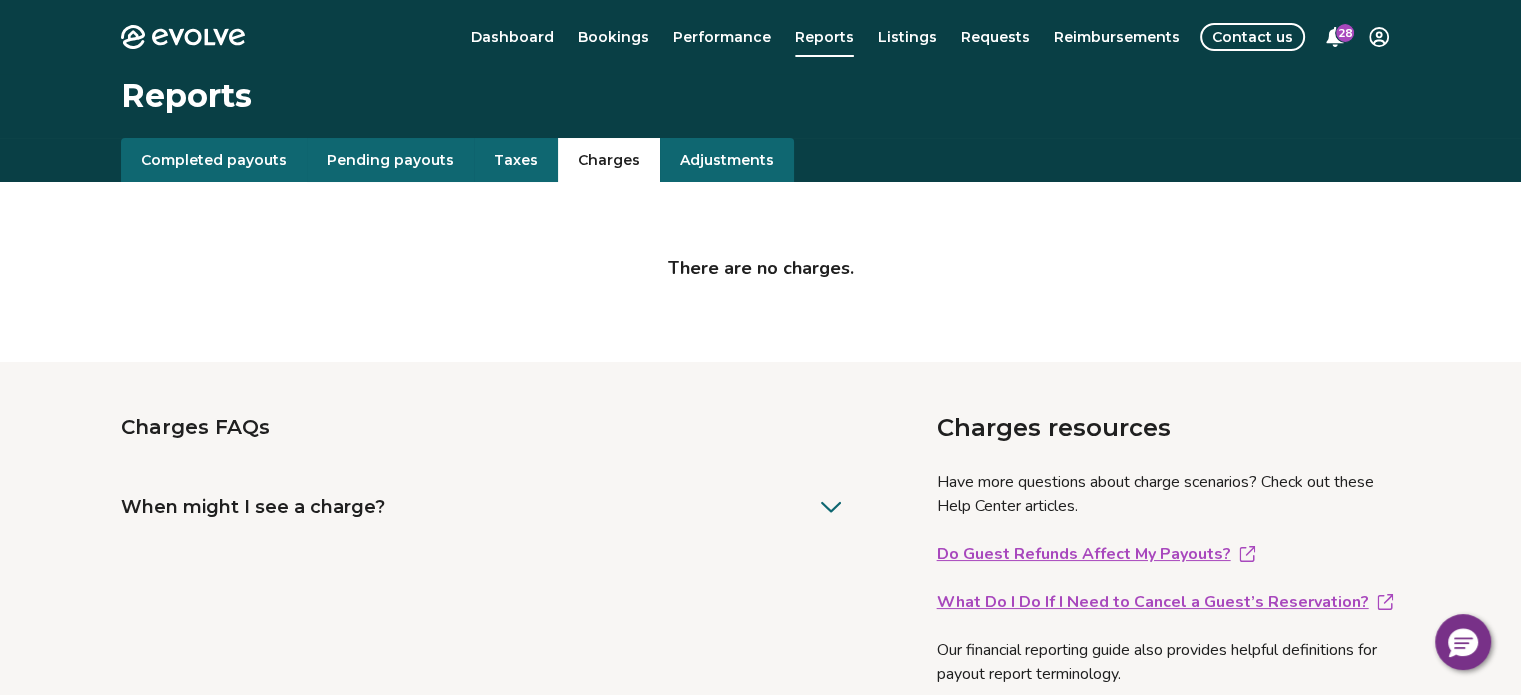 click on "Adjustments" at bounding box center [727, 160] 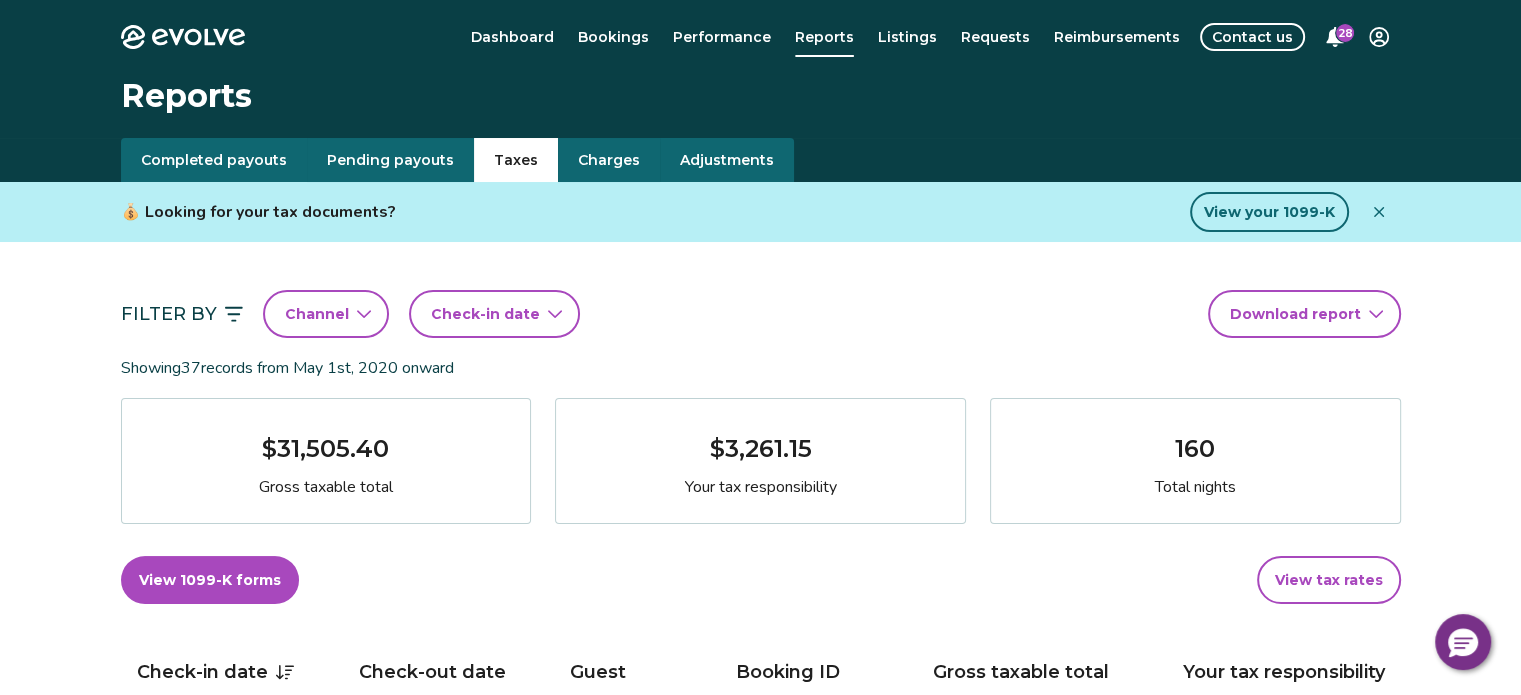 click on "Taxes" at bounding box center (516, 160) 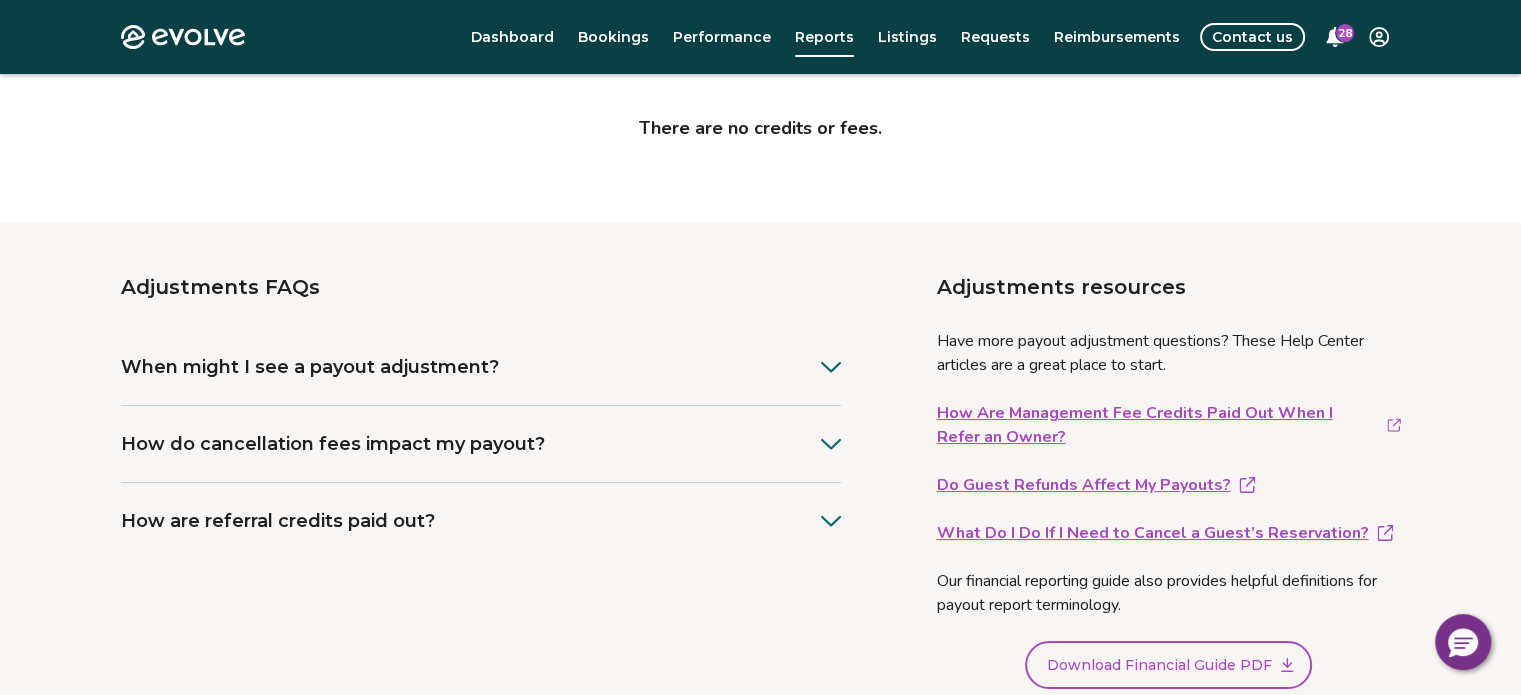 scroll, scrollTop: 0, scrollLeft: 0, axis: both 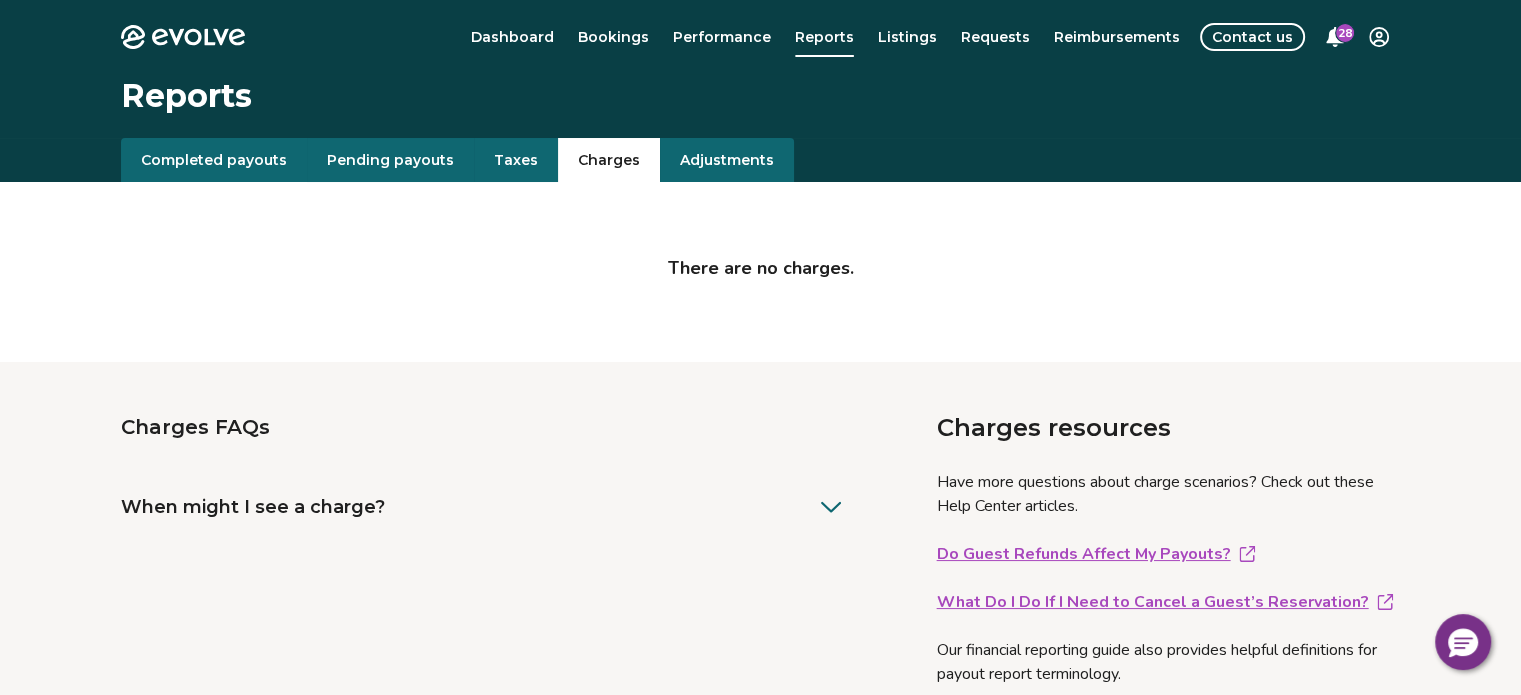 click on "Charges" at bounding box center [609, 160] 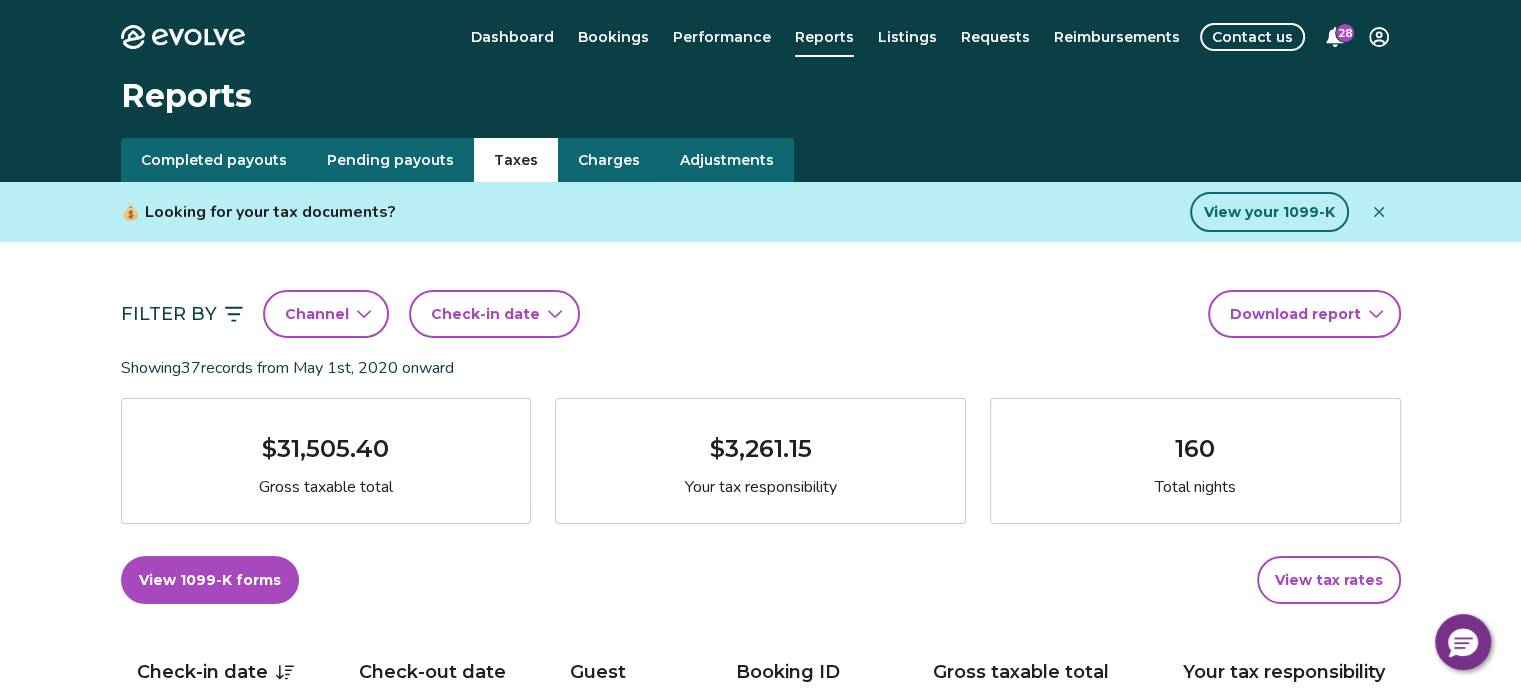 click on "Pending payouts" at bounding box center [390, 160] 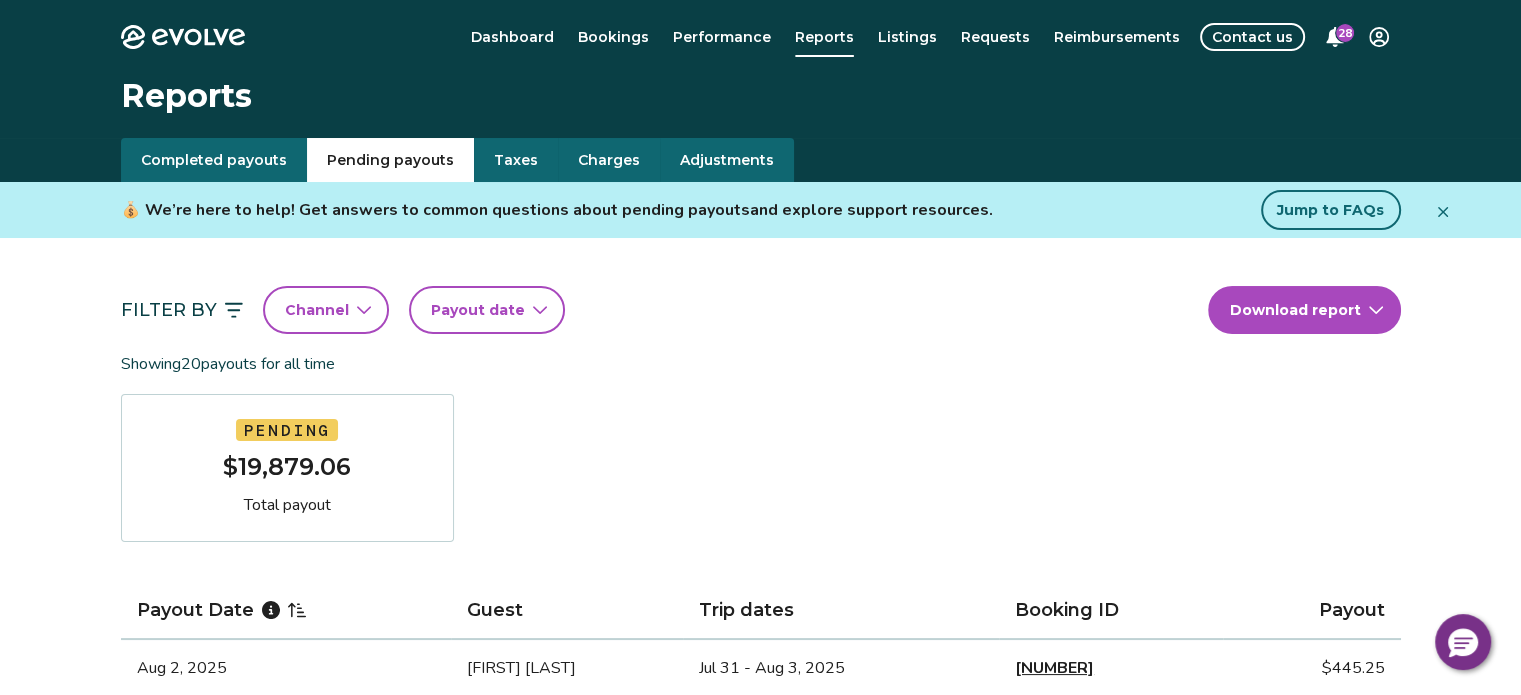 click on "Completed payouts" at bounding box center [214, 160] 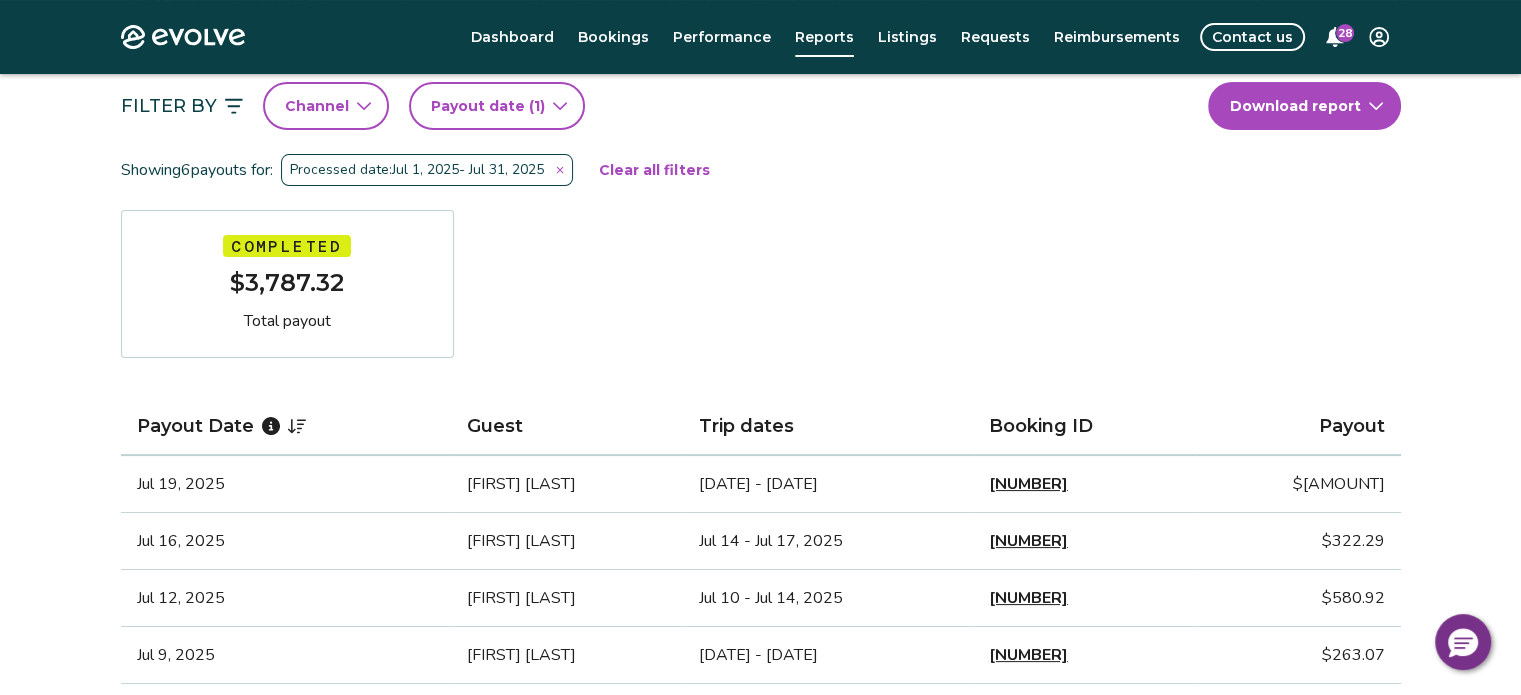 scroll, scrollTop: 212, scrollLeft: 0, axis: vertical 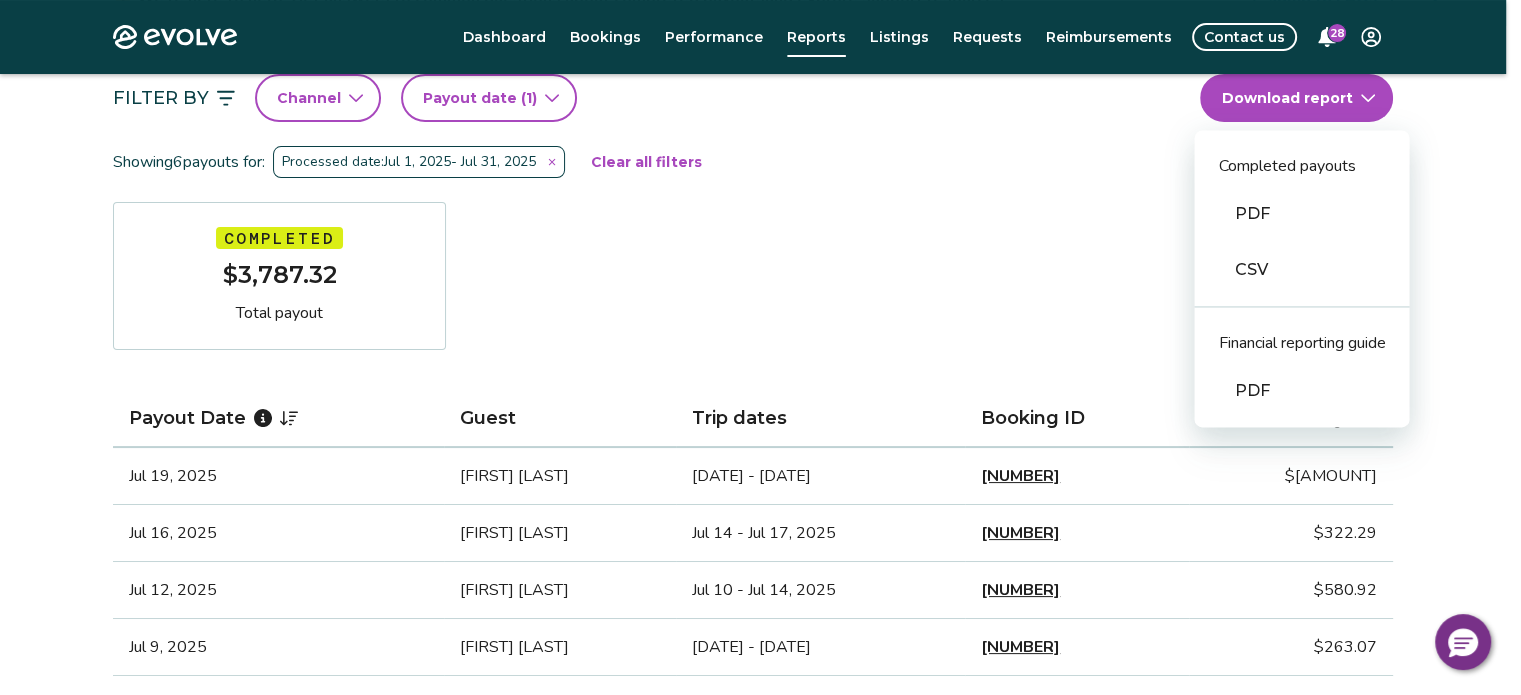 click on "Evolve Dashboard Bookings Performance Reports Listings Requests Reimbursements Contact us 28 Reports Completed payouts Pending payouts Taxes Charges Adjustments 💰 We’re here to help! Get answers to common questions about   completed payouts  and explore support resources. Jump to FAQs Filter By  Channel Payout date (1) Download   report Completed payouts PDF CSV Financial reporting guide PDF Showing  6  payouts   for: Processed date:  [DATE]  -   [DATE] Clear all filters Completed $[AMOUNT] Total payout Payout Date Guest Trip dates Booking ID Payout [DATE] [FIRST] [LAST] [DATE] - [DATE] [NUMBER] $[AMOUNT] [DATE] [FIRST] [LAST] [DATE] - [DATE] [NUMBER] $[AMOUNT] [DATE] [FIRST] [LAST] [DATE] - [DATE] [NUMBER] $[AMOUNT] [DATE] [FIRST] [LAST] [DATE] - [DATE] [NUMBER] $[AMOUNT] [DATE] [FIRST] [LAST] [DATE] - [DATE] [NUMBER] $[AMOUNT] Completed Payout FAQs How is my payout amount calculated?" at bounding box center (760, 660) 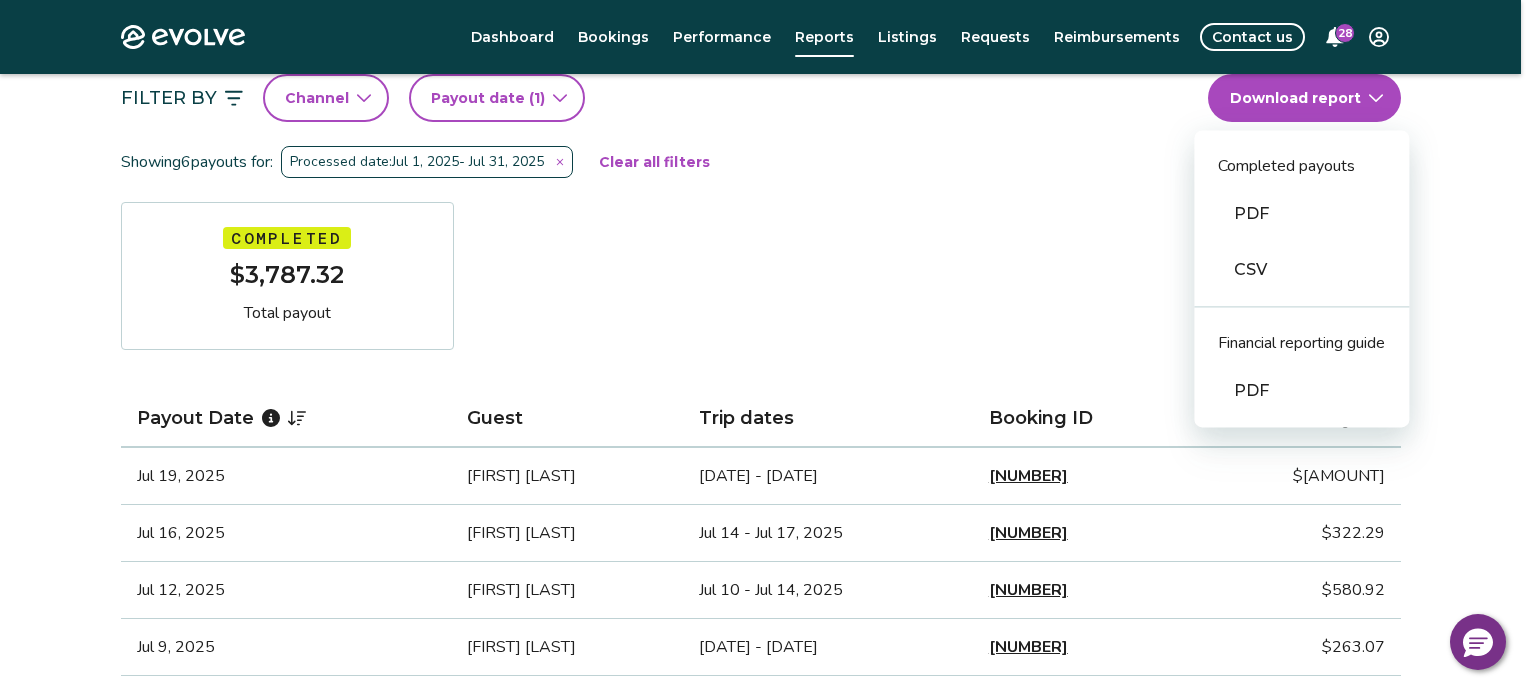 click on "PDF" at bounding box center (1301, 214) 